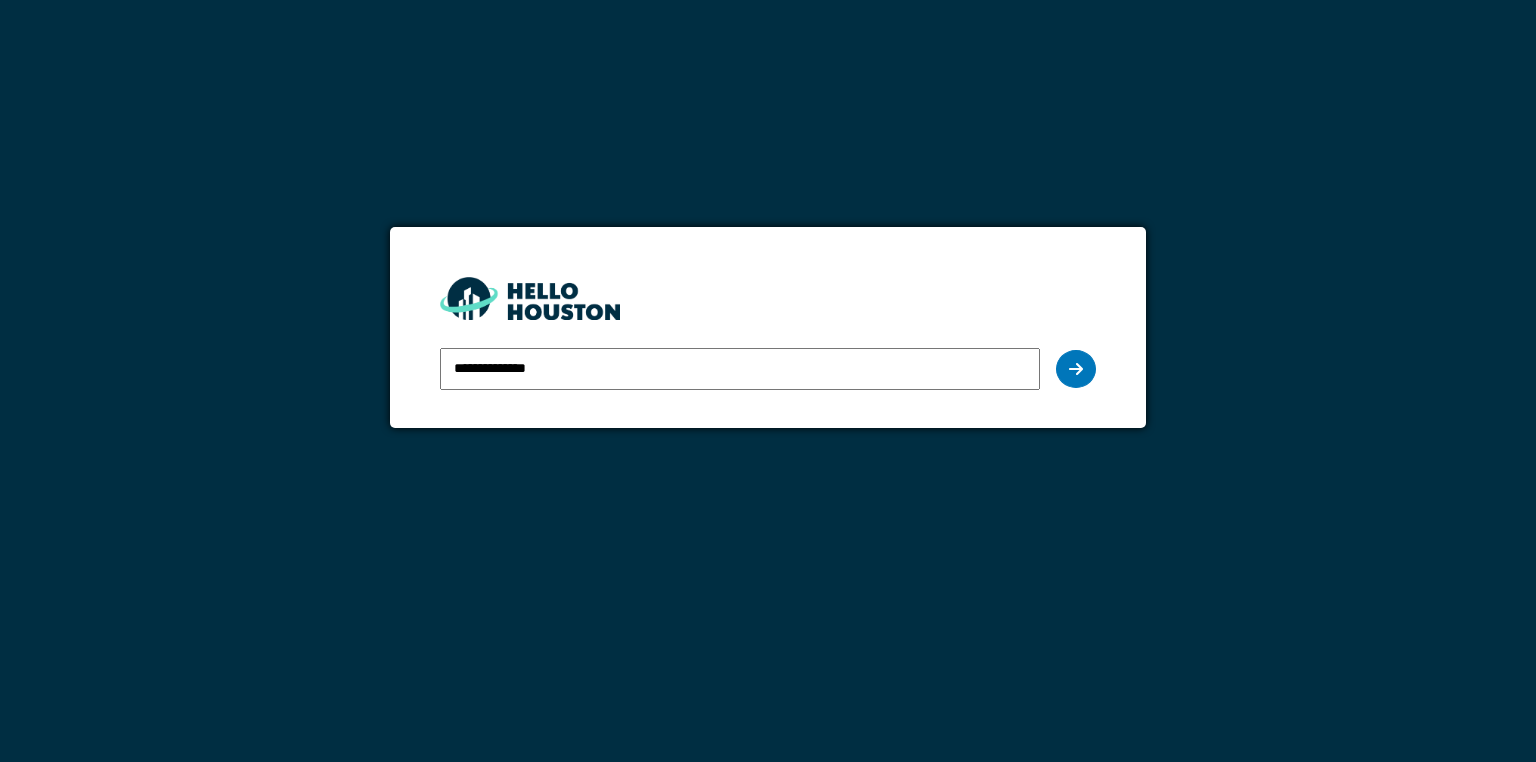 scroll, scrollTop: 0, scrollLeft: 0, axis: both 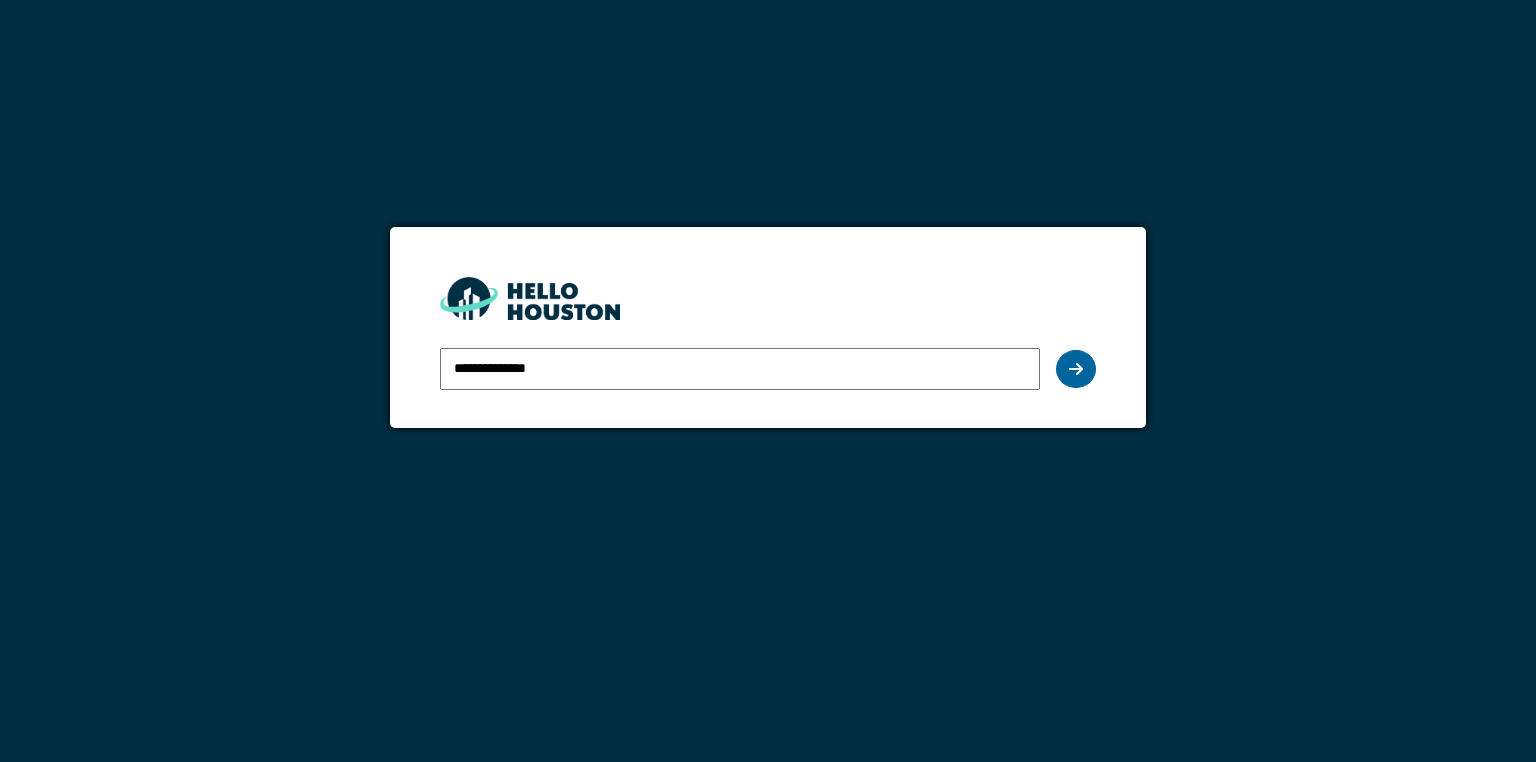 click at bounding box center (1076, 369) 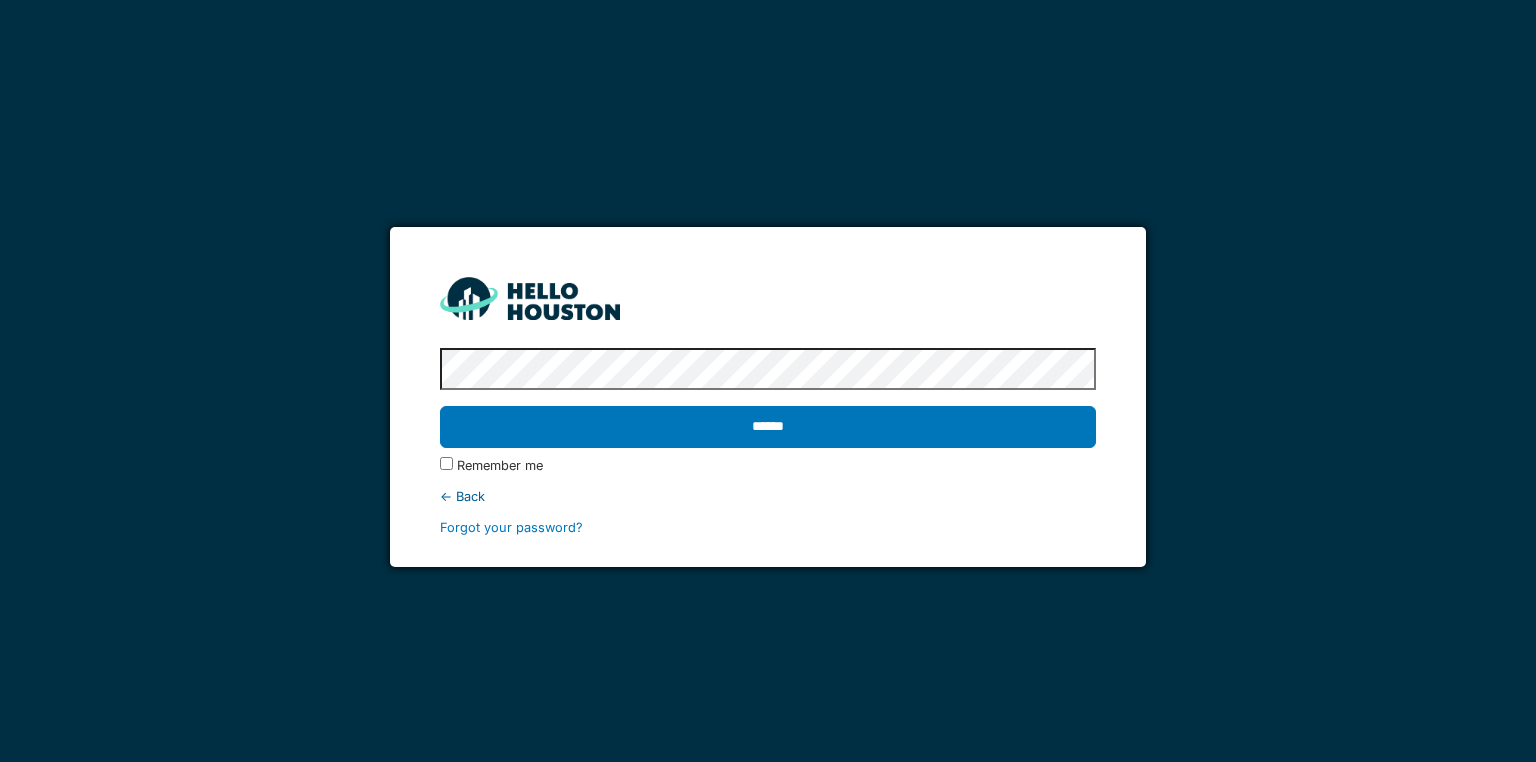 click on "******" at bounding box center (767, 427) 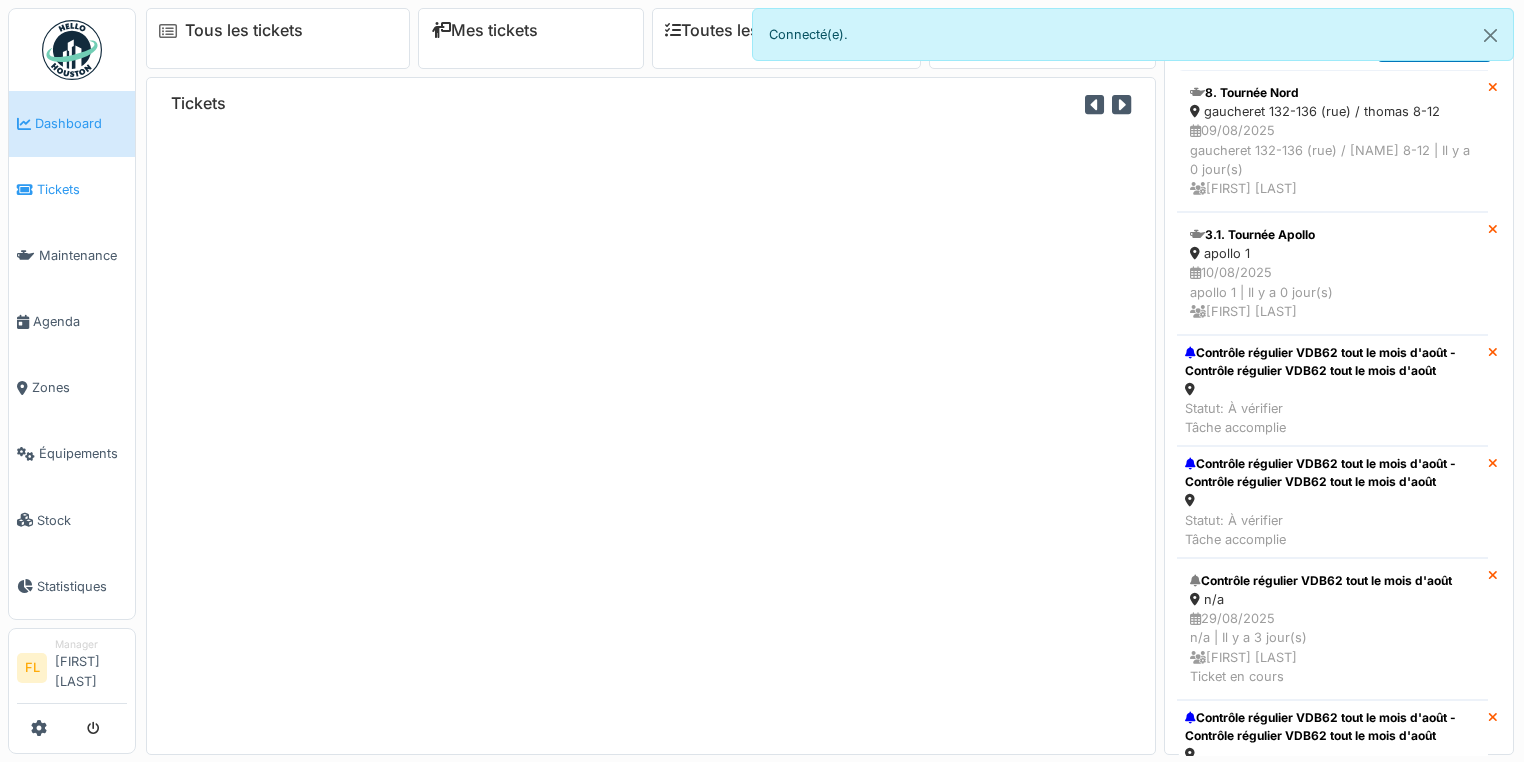 scroll, scrollTop: 0, scrollLeft: 0, axis: both 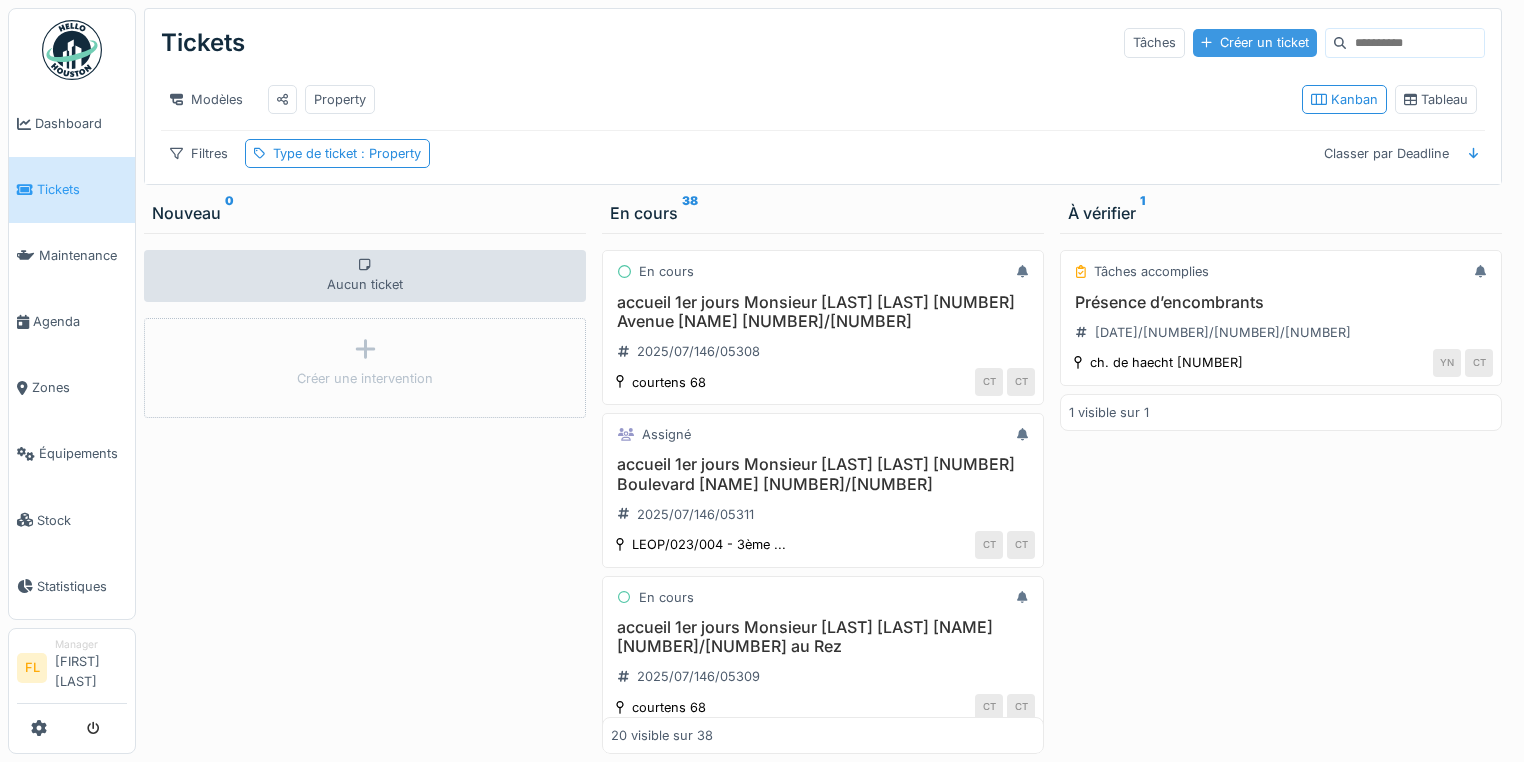 click on "Créer un ticket" at bounding box center [1255, 42] 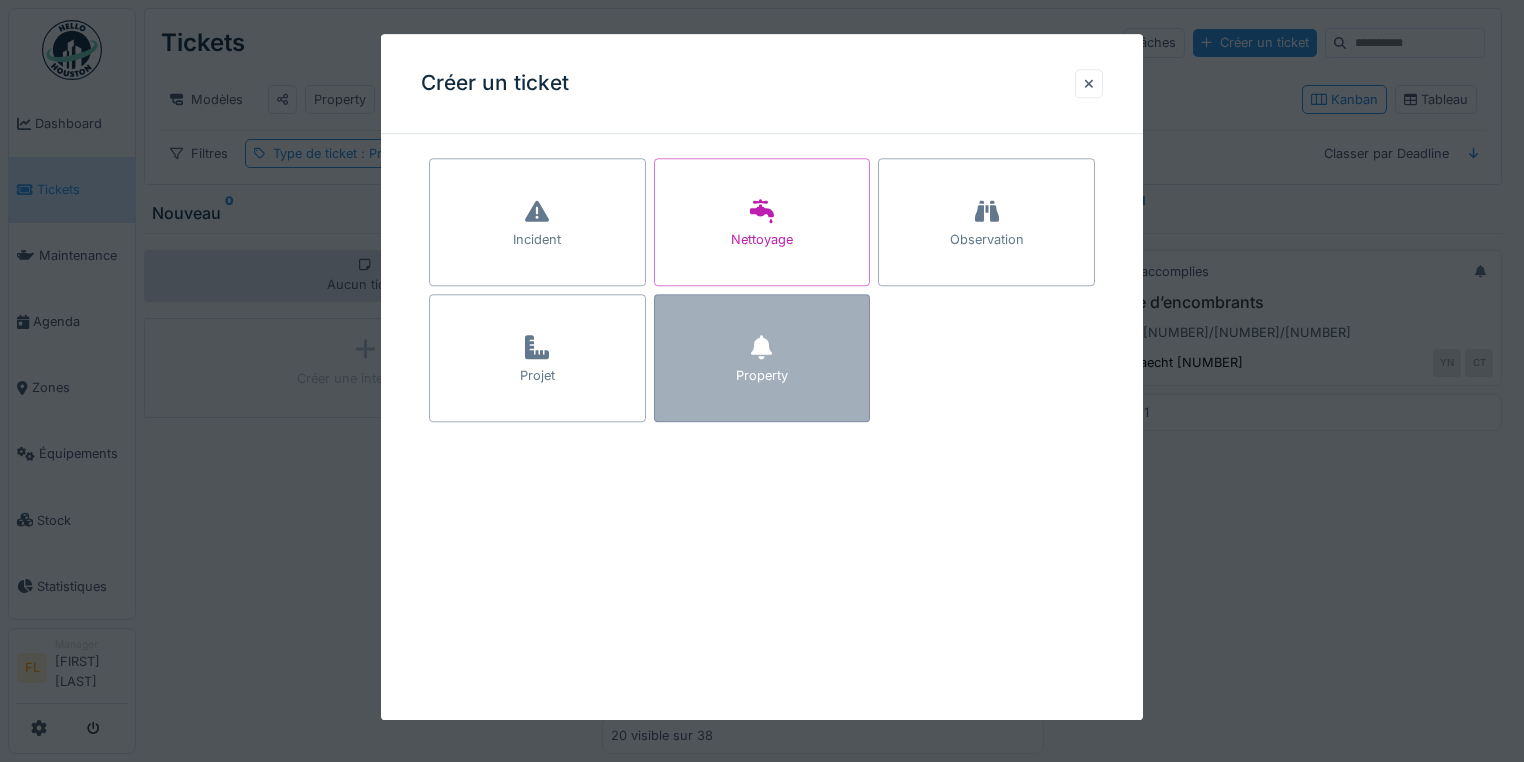 click on "Property" at bounding box center (762, 376) 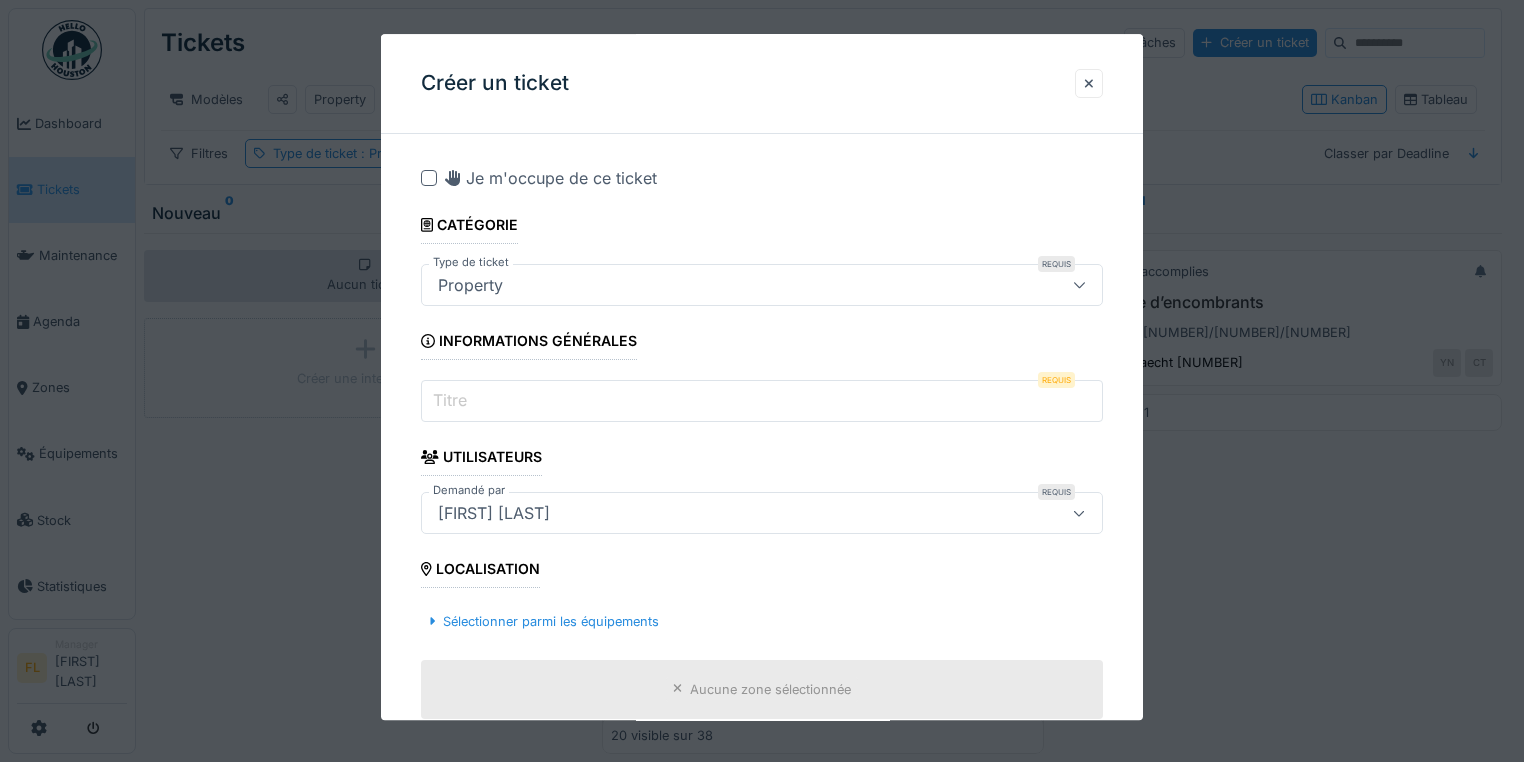 click on "Titre" at bounding box center [762, 402] 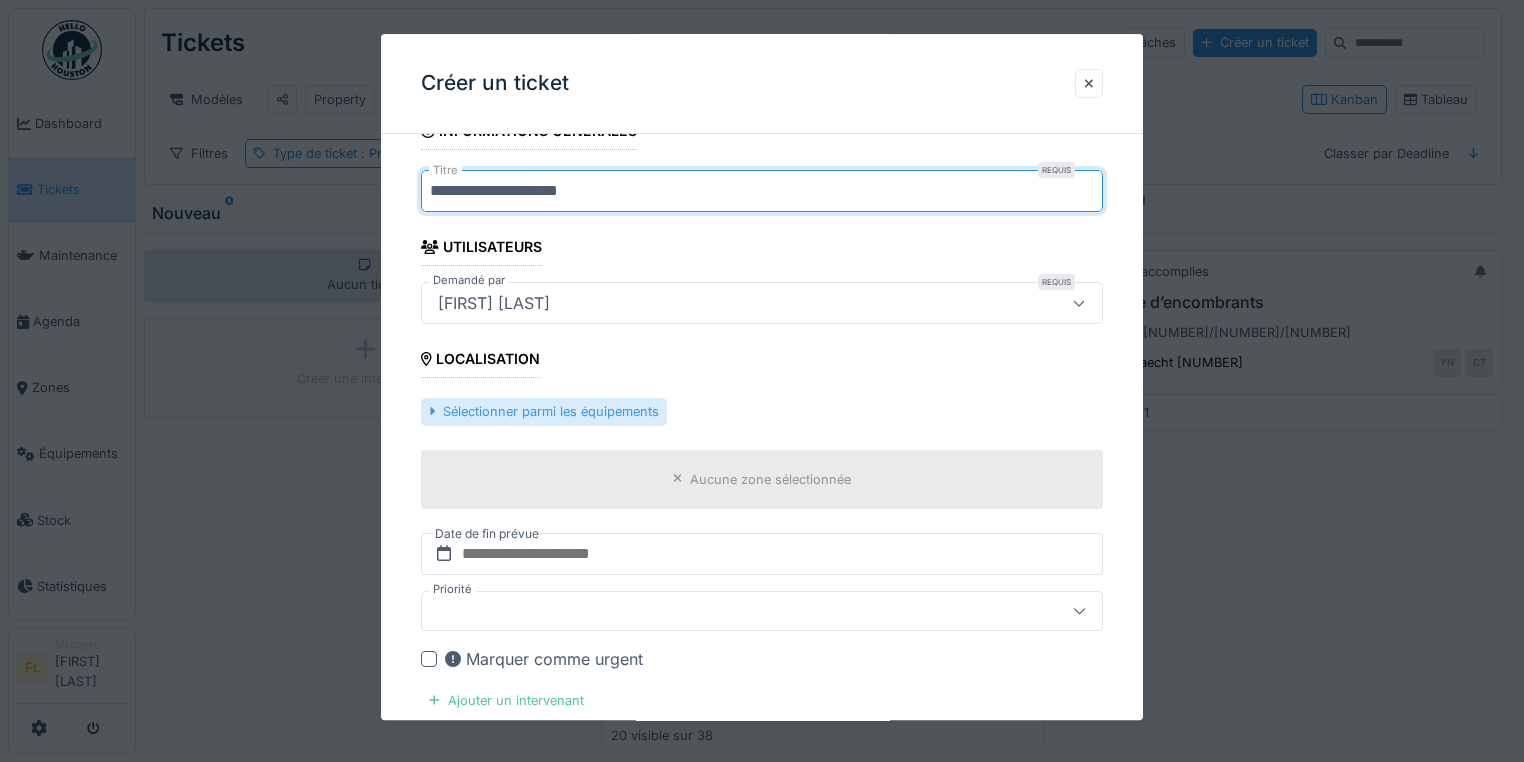 scroll, scrollTop: 240, scrollLeft: 0, axis: vertical 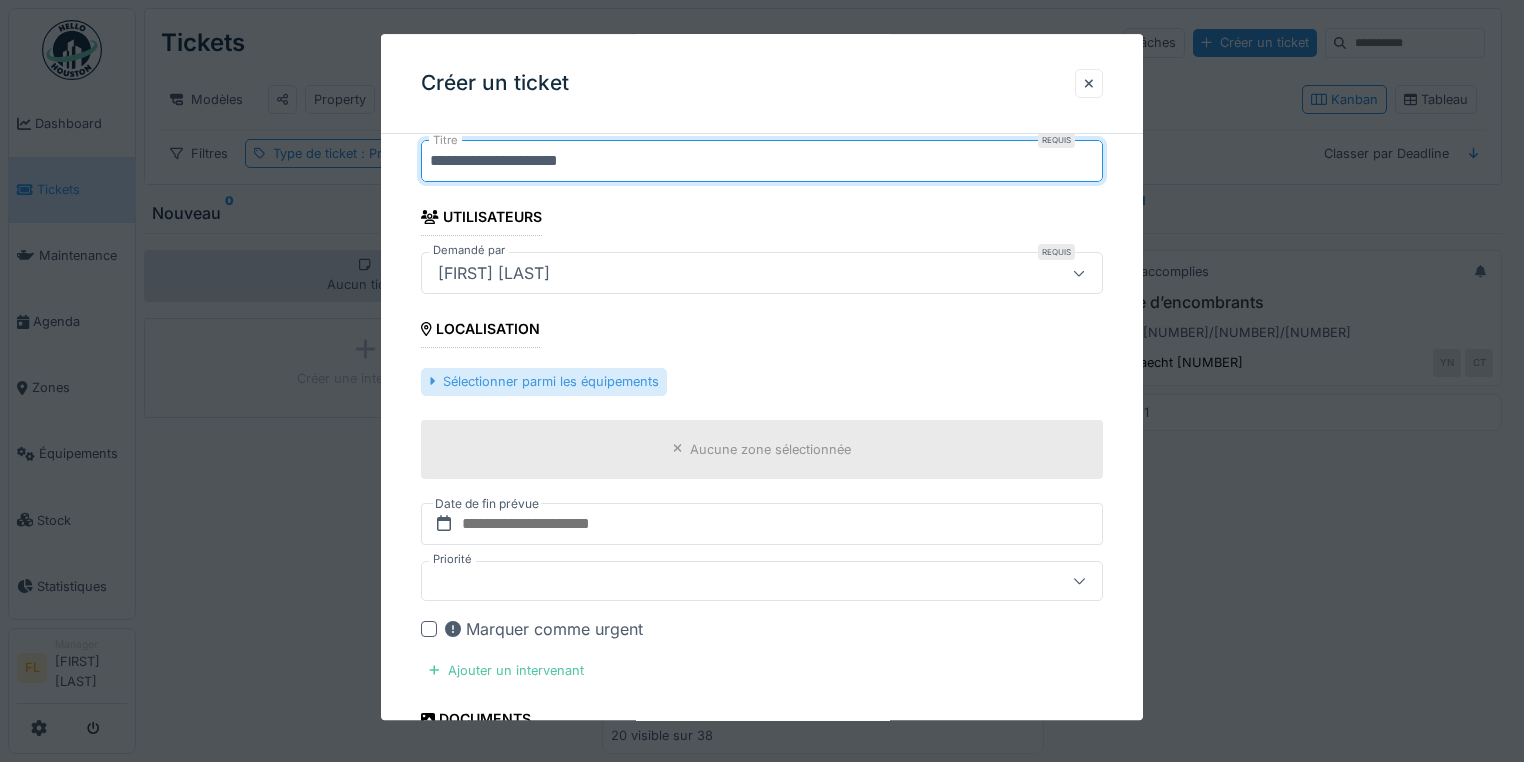 type on "**********" 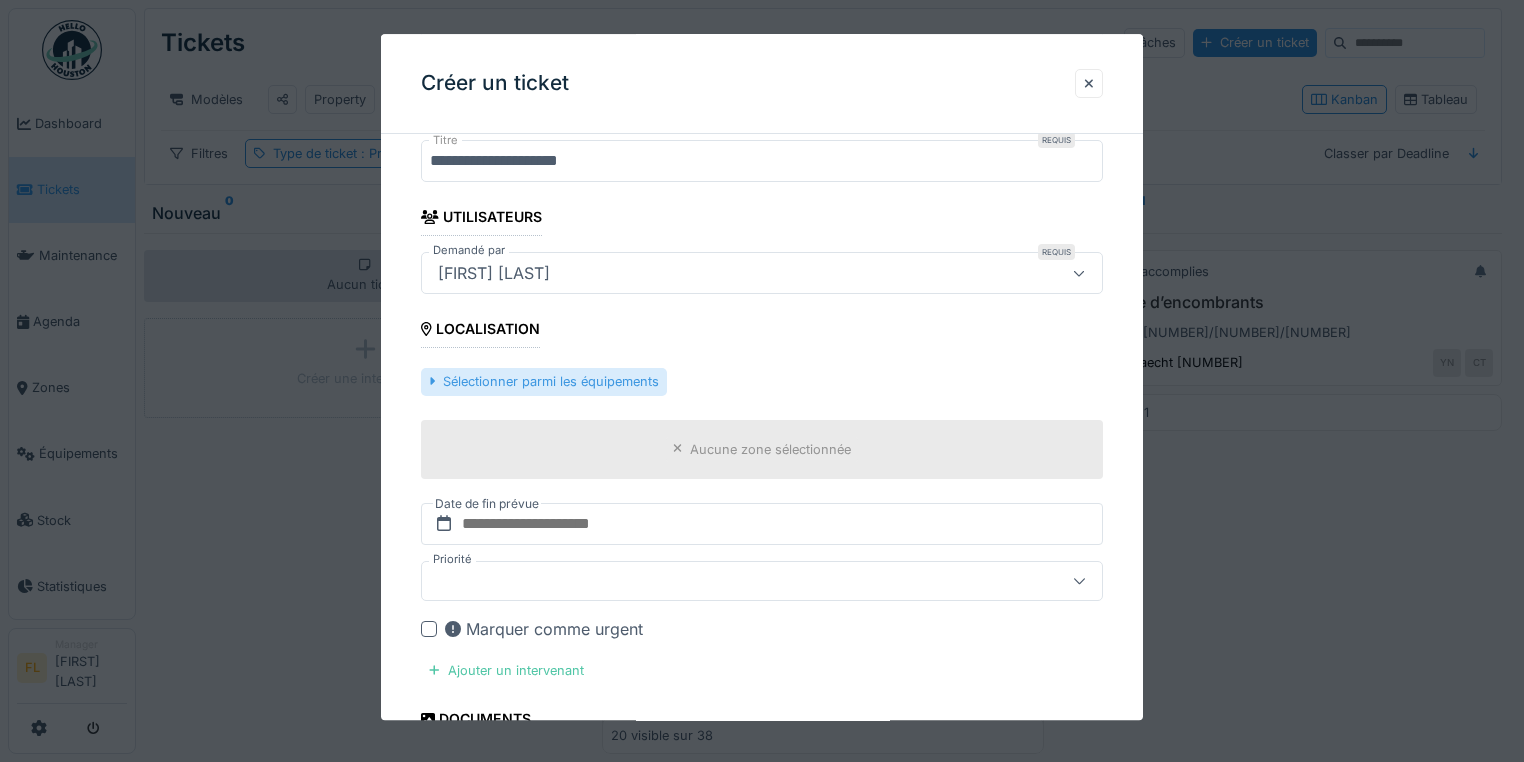 click on "Sélectionner parmi les équipements" at bounding box center [544, 382] 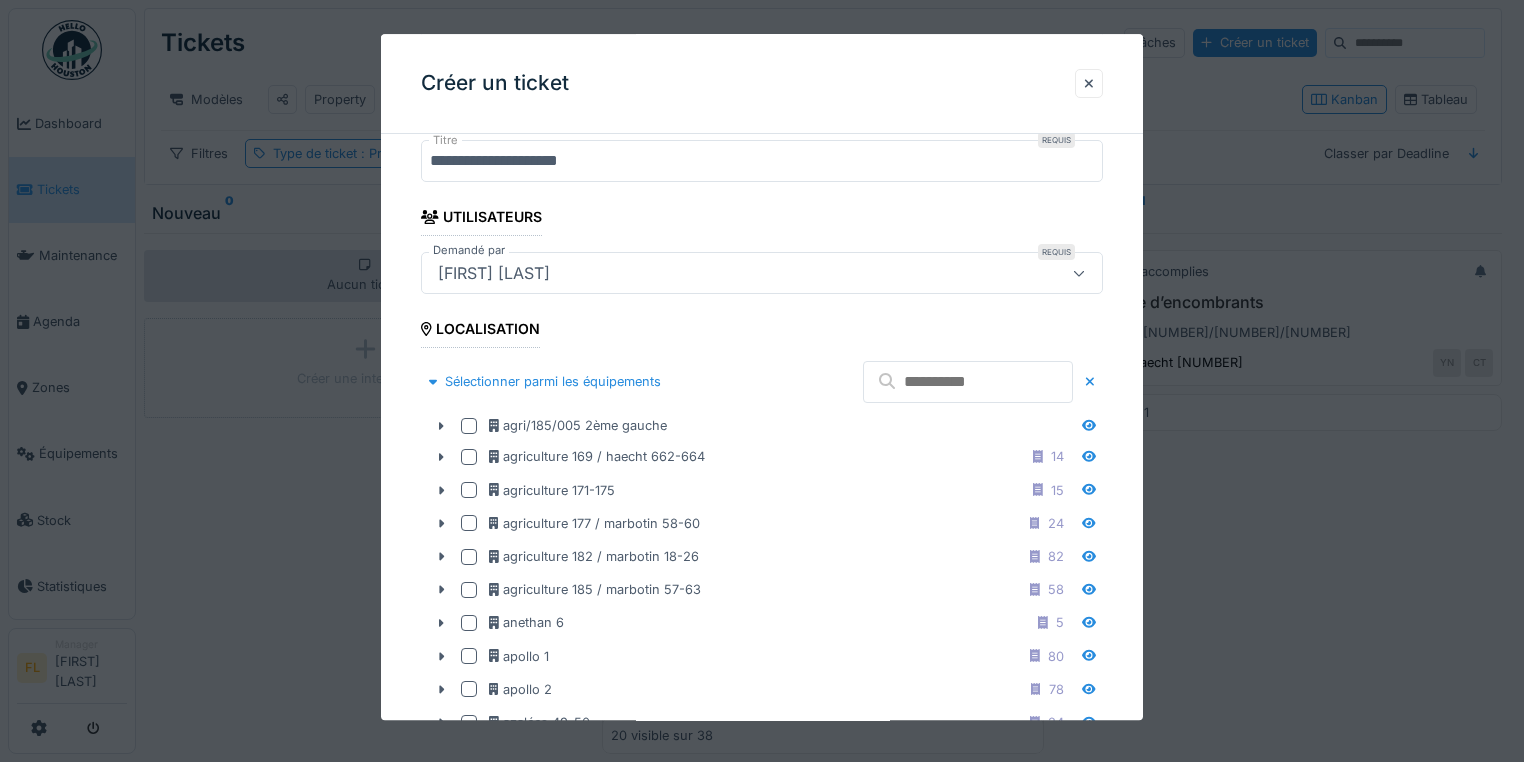 click at bounding box center [968, 382] 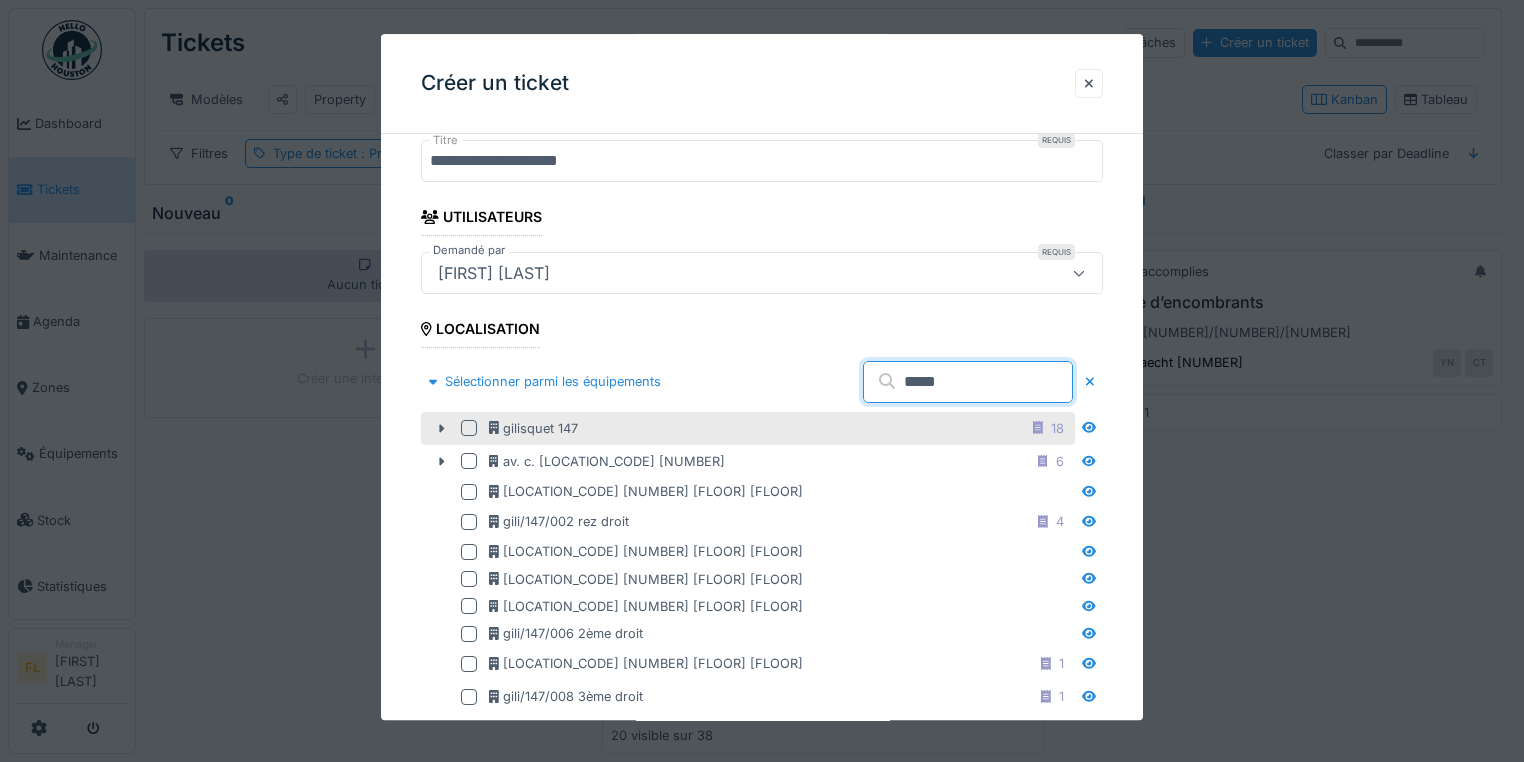 type on "*****" 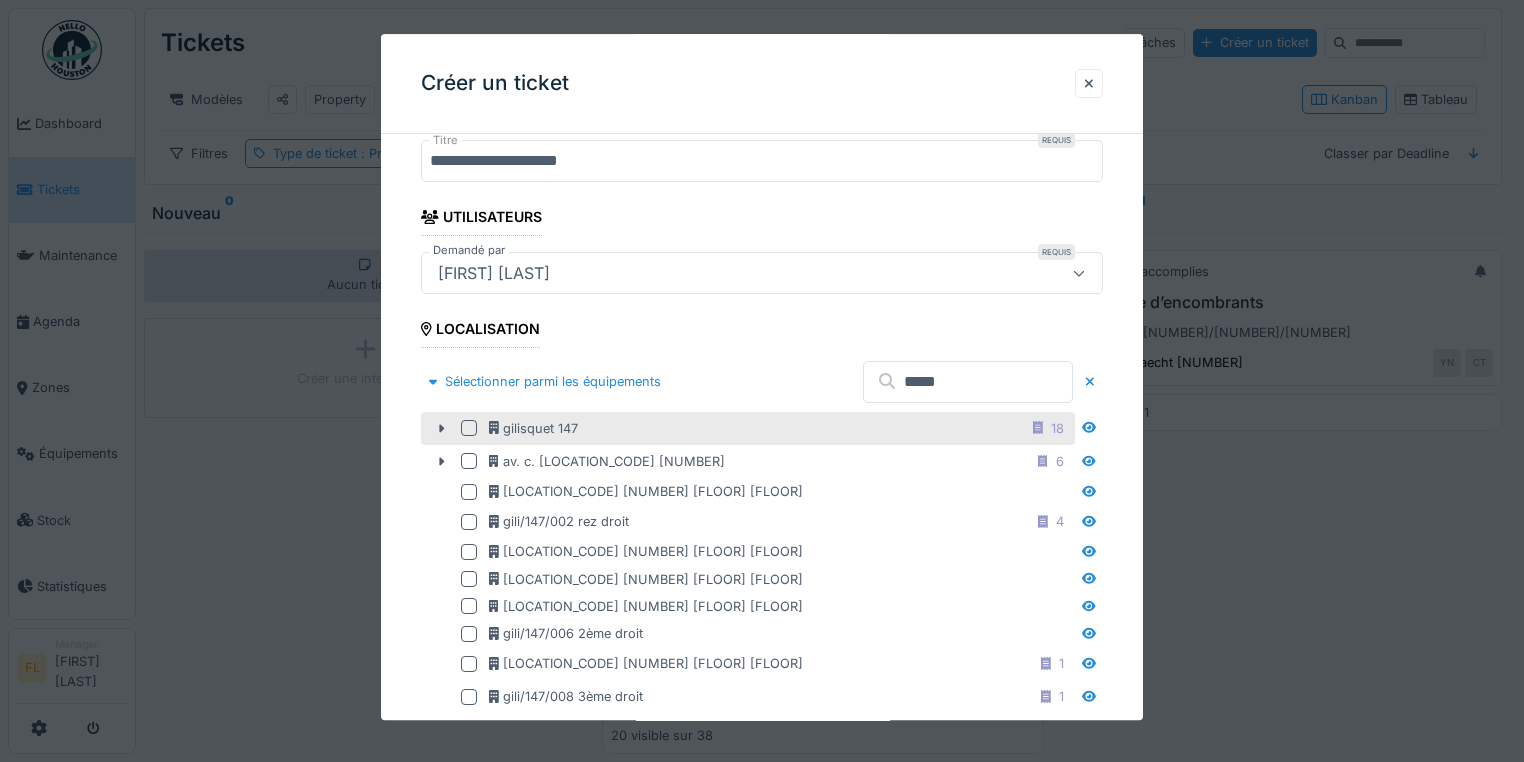 click at bounding box center [469, 429] 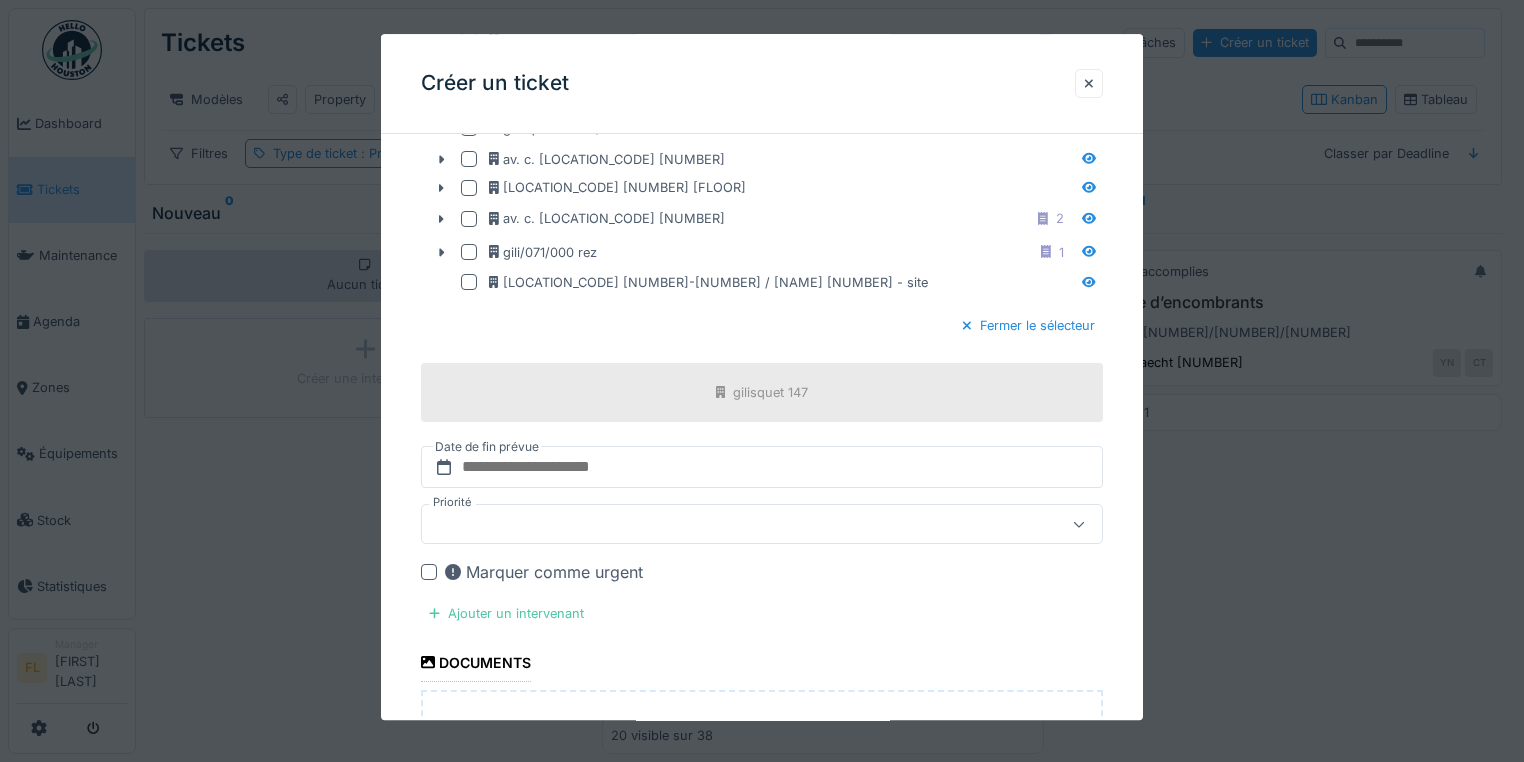 scroll, scrollTop: 960, scrollLeft: 0, axis: vertical 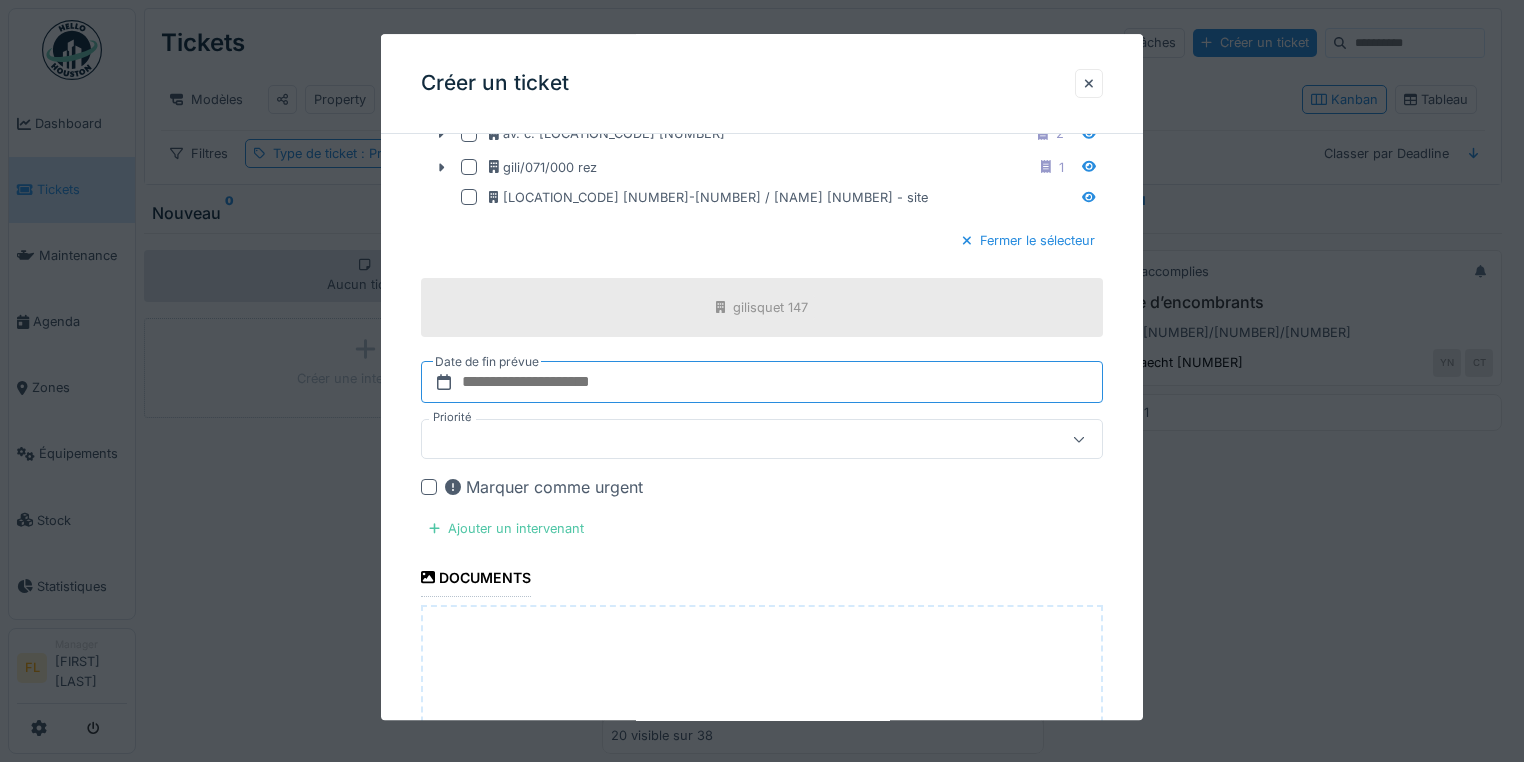 drag, startPoint x: 534, startPoint y: 378, endPoint x: 556, endPoint y: 376, distance: 22.090721 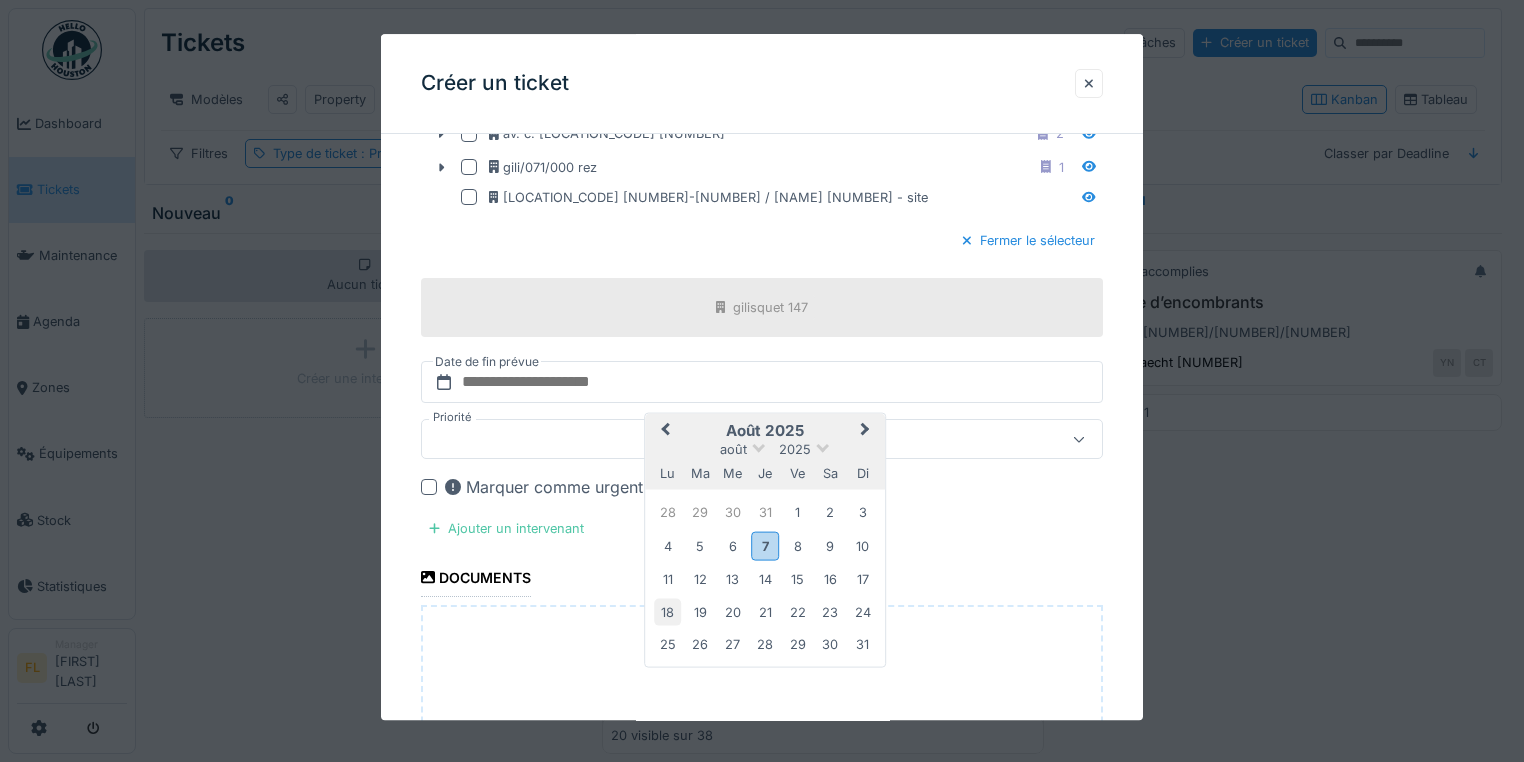 click on "18" at bounding box center (667, 611) 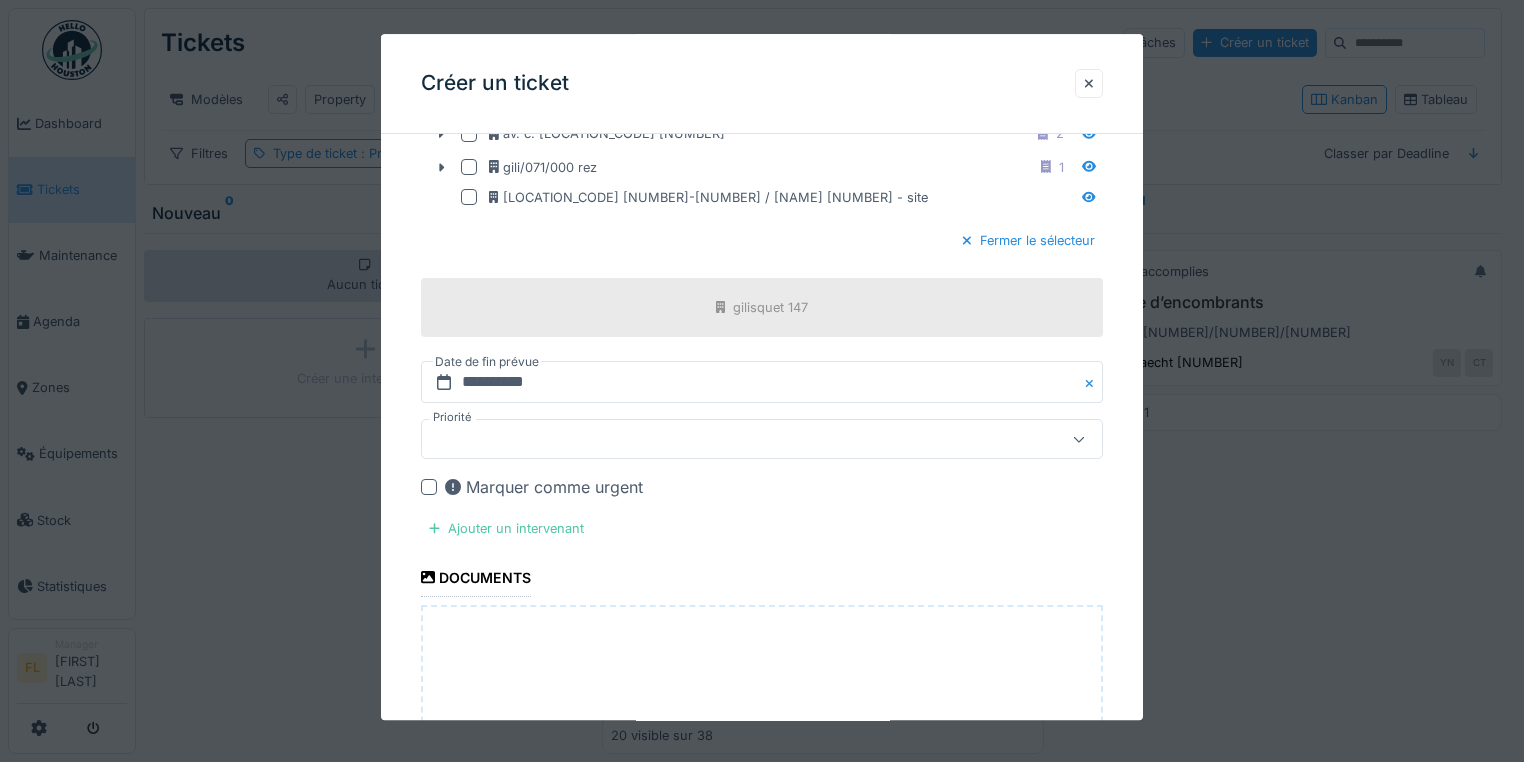 drag, startPoint x: 802, startPoint y: 518, endPoint x: 692, endPoint y: 506, distance: 110.65261 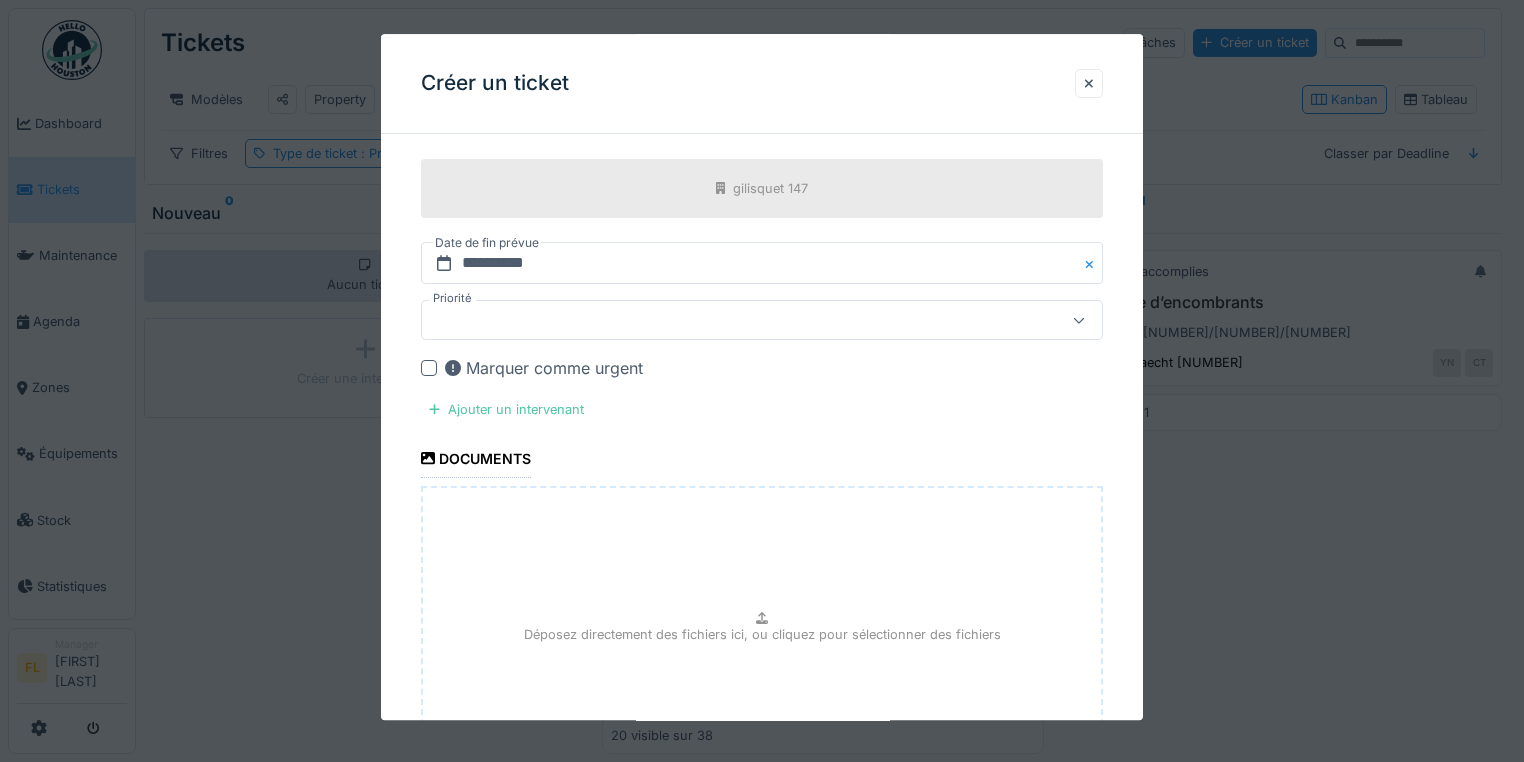 scroll, scrollTop: 1267, scrollLeft: 0, axis: vertical 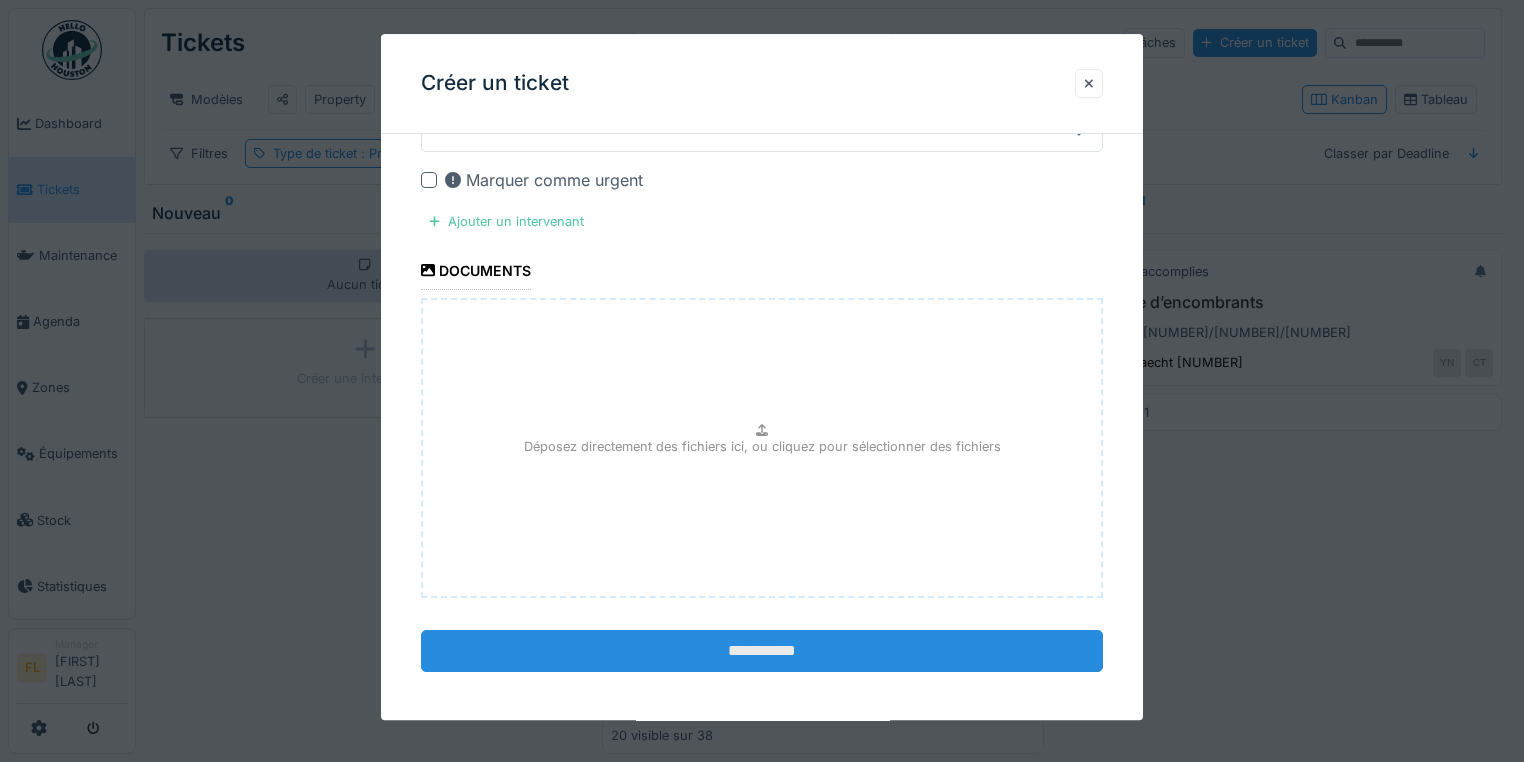 click on "**********" at bounding box center (762, 651) 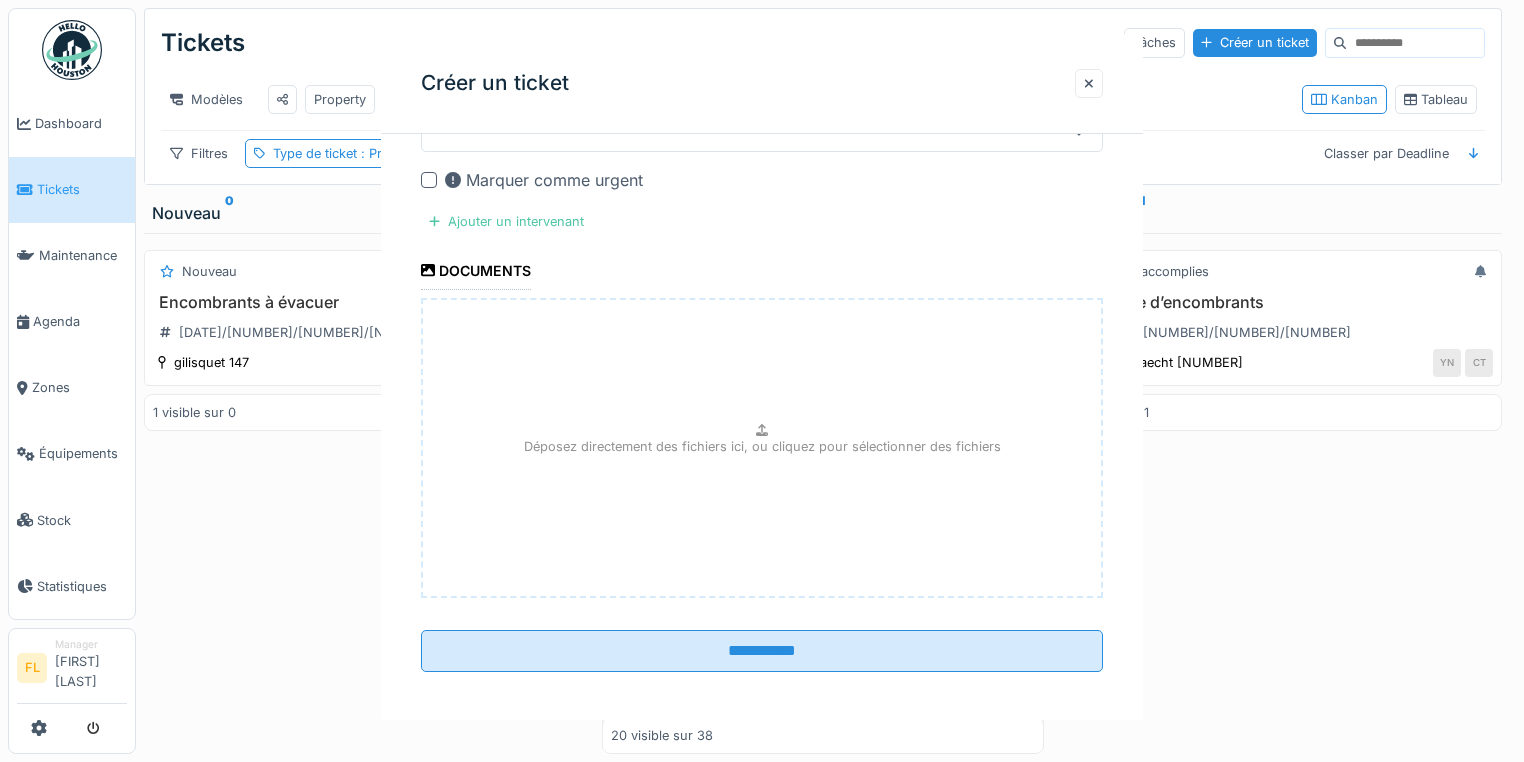 scroll, scrollTop: 0, scrollLeft: 0, axis: both 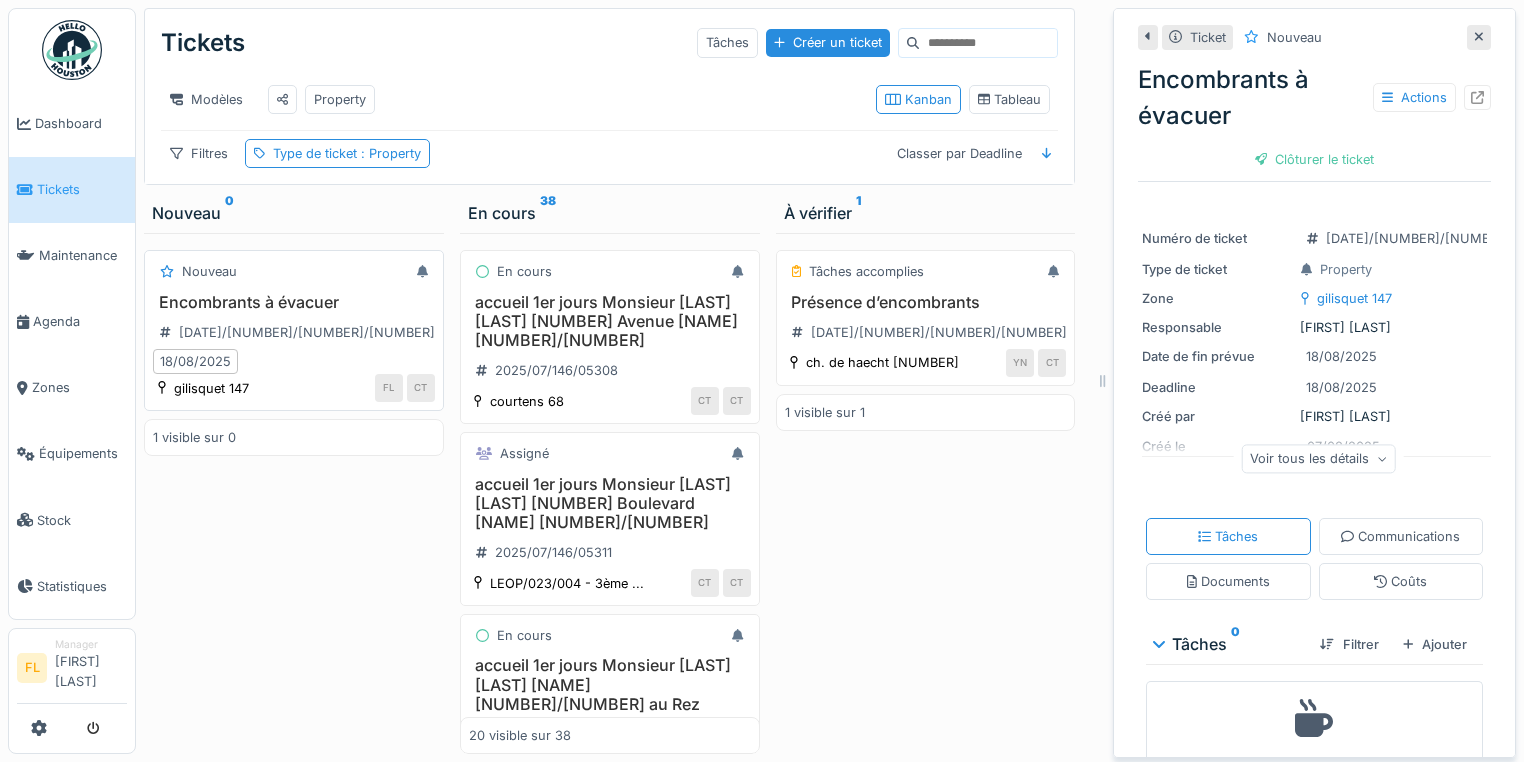 click on "Encombrants à évacuer" at bounding box center (294, 302) 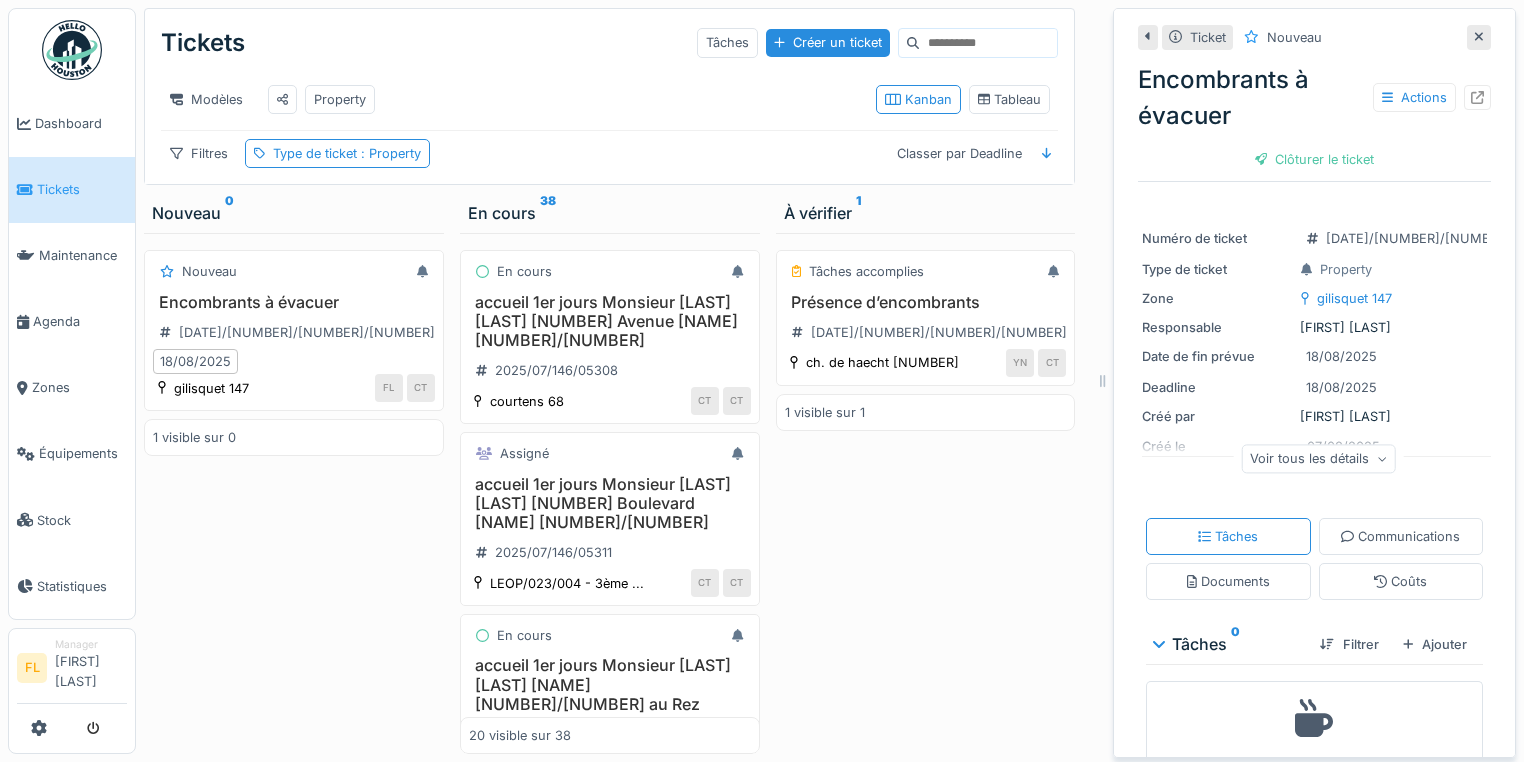 click on "Ticket Nouveau Encombrants à évacuer Actions Clôturer le ticket Numéro de ticket 2025/08/146/06295 Type de ticket Property Zone gilisquet 147 Responsable Charles Traore Date de fin prévue 18/08/2025 Deadline 18/08/2025 Créé par François Loffet Créé le  07/08/2025 Demandé par FL Assigné à Voir tous les détails   Tâches   Communications   Documents   Coûts Tâches 0 Filtrer Ajouter Pas encore de tâches pour ce ticket. Un petit café ?" at bounding box center [1314, 383] 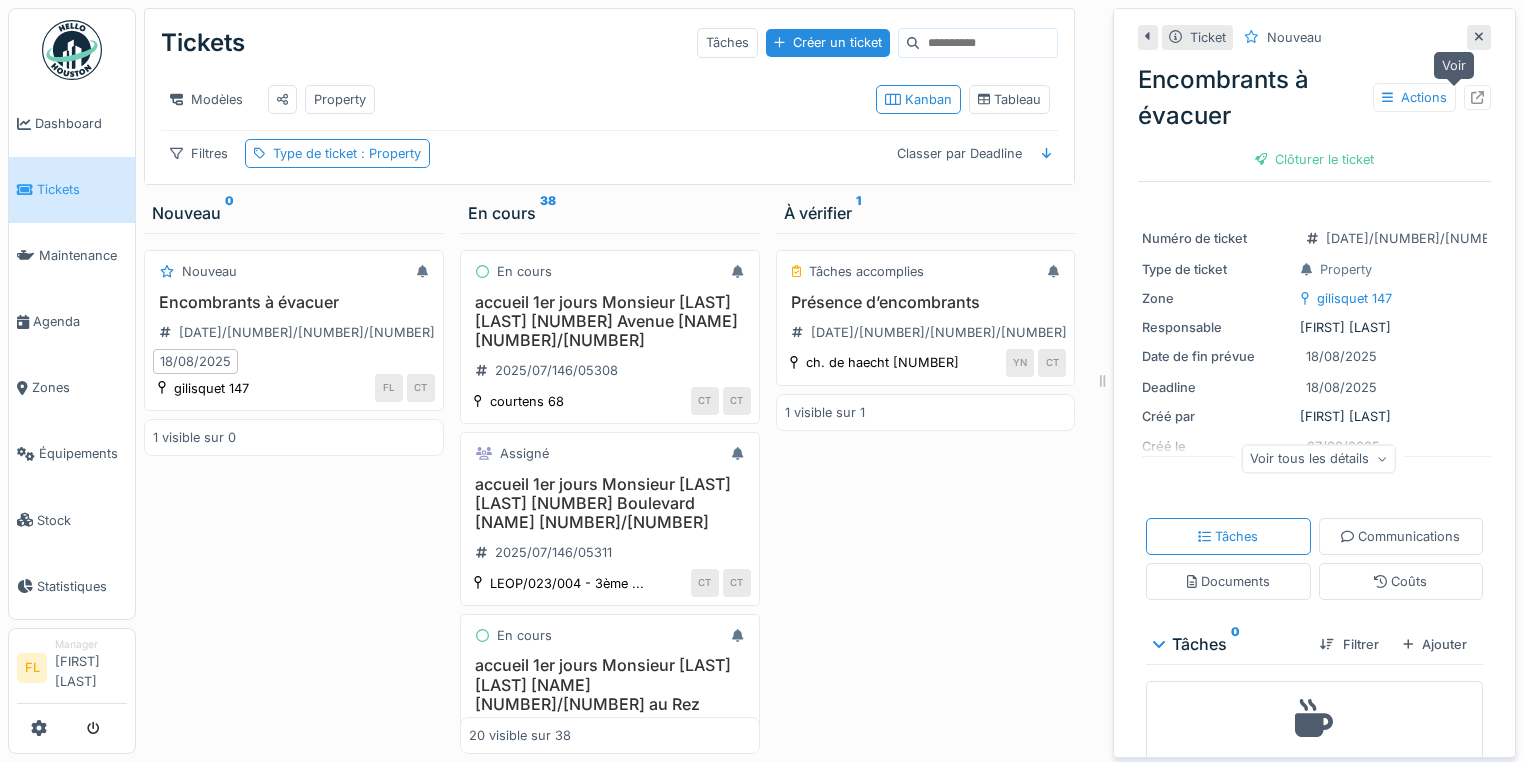 click 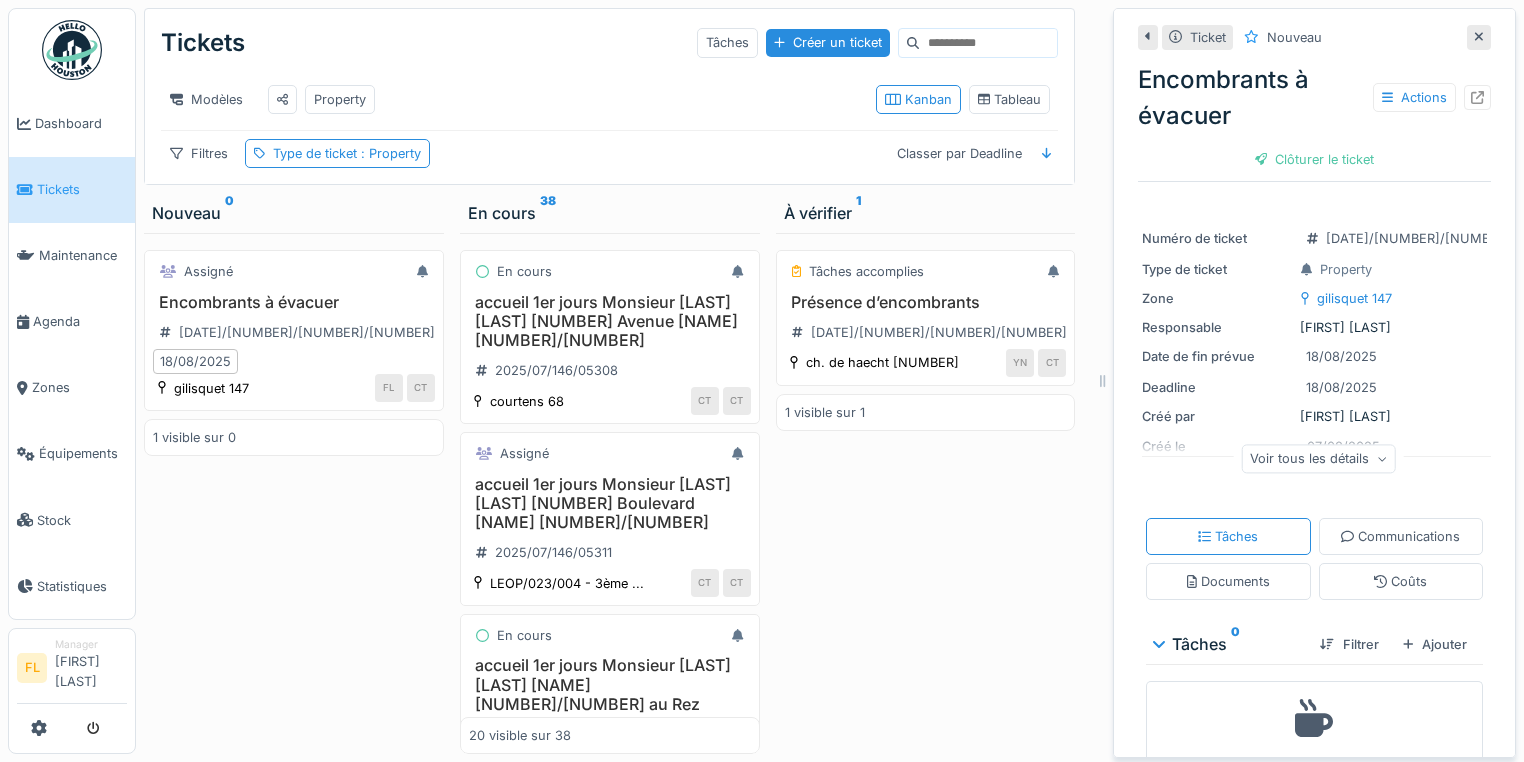 drag, startPoint x: 884, startPoint y: 533, endPoint x: 575, endPoint y: 74, distance: 553.3191 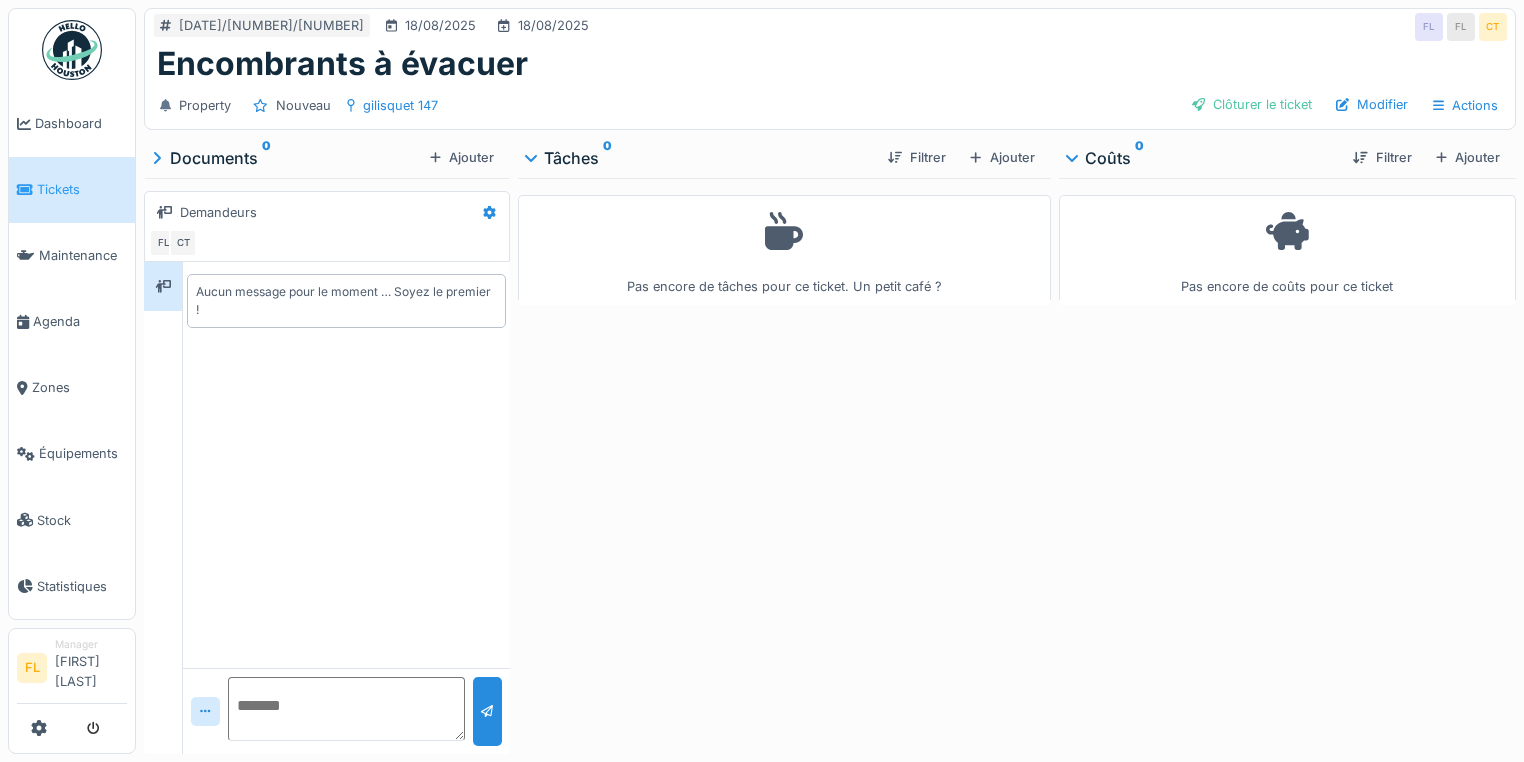 scroll, scrollTop: 0, scrollLeft: 0, axis: both 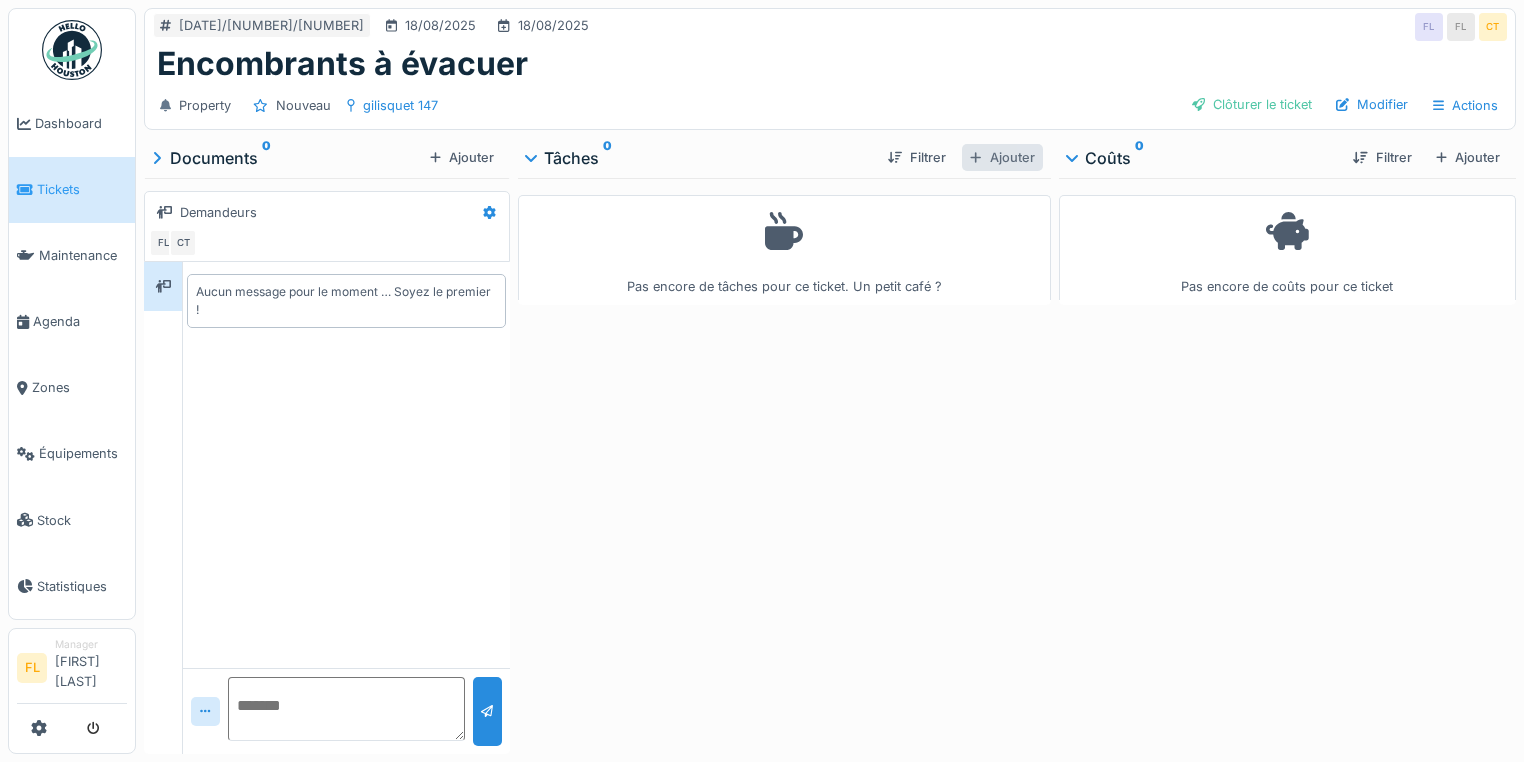 click on "Ajouter" at bounding box center (1002, 157) 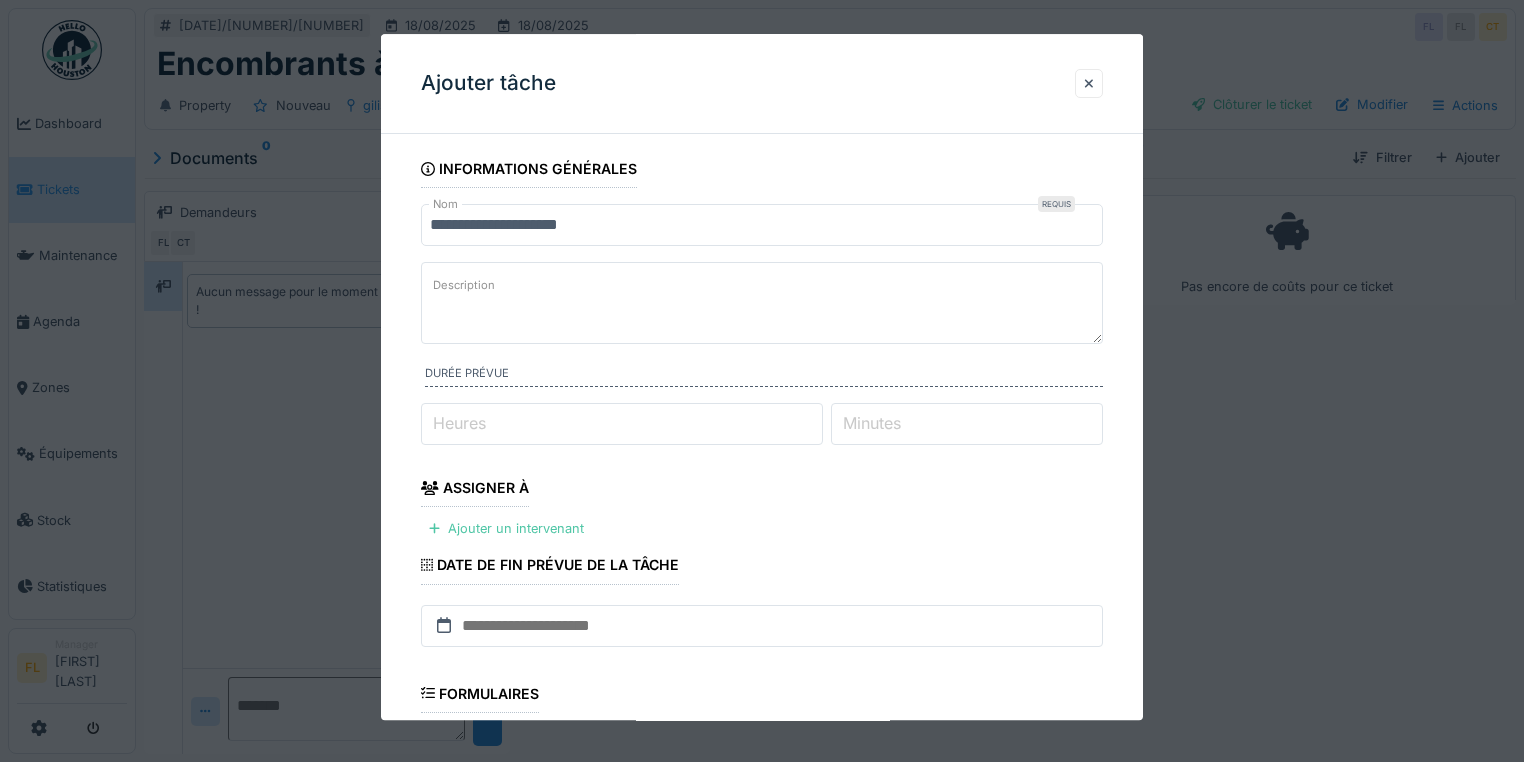click on "Description" at bounding box center (762, 303) 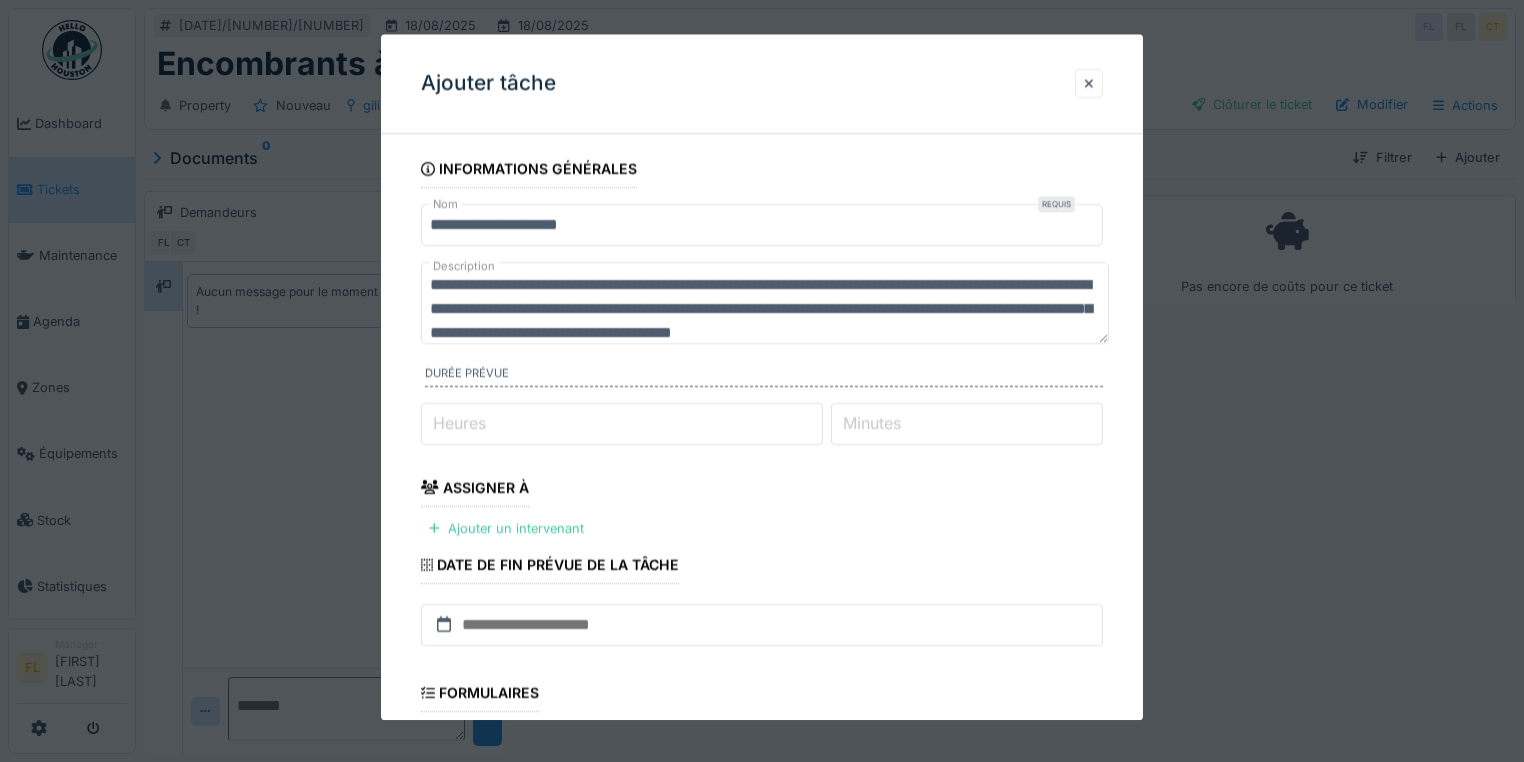 scroll, scrollTop: 30, scrollLeft: 0, axis: vertical 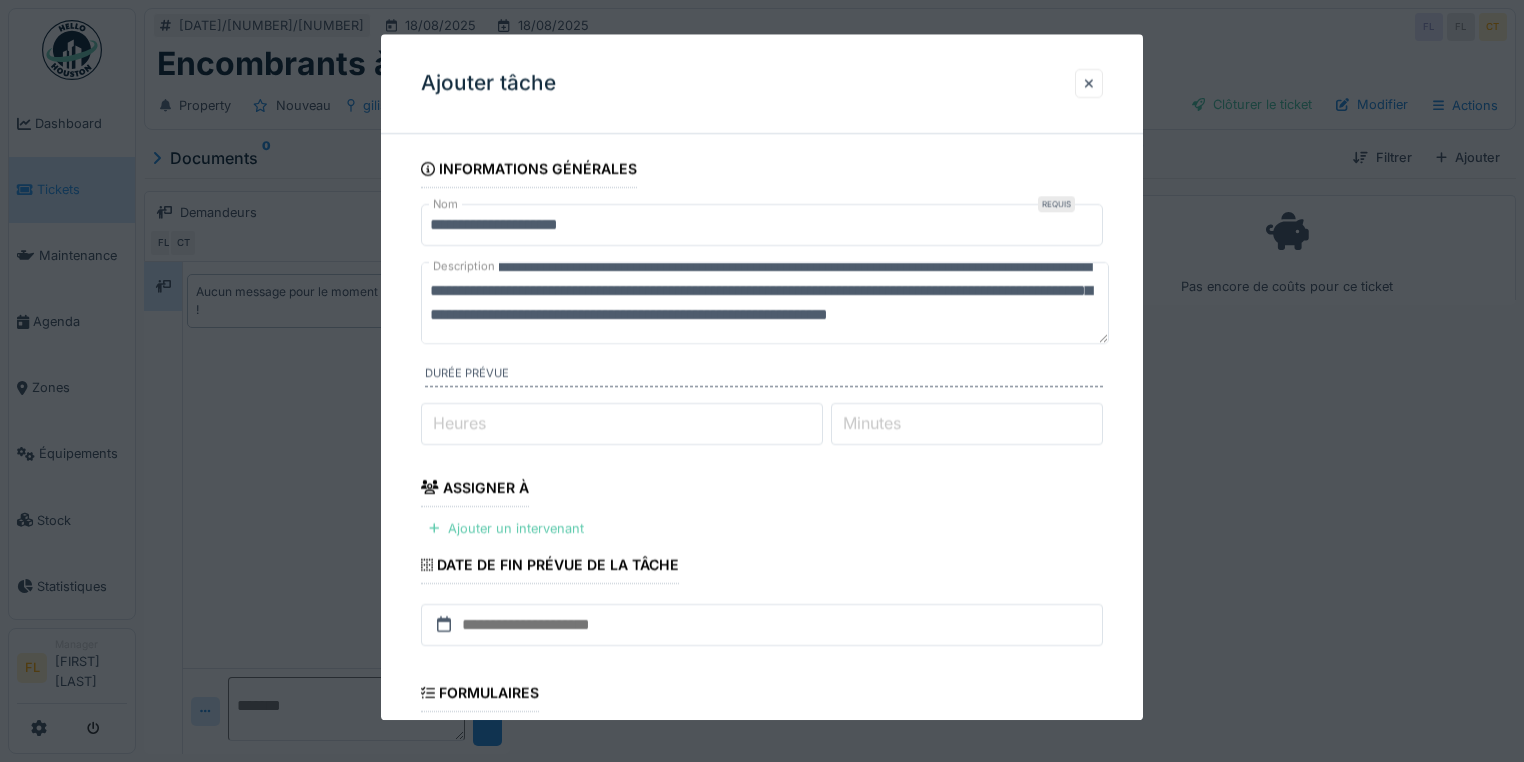 type on "**********" 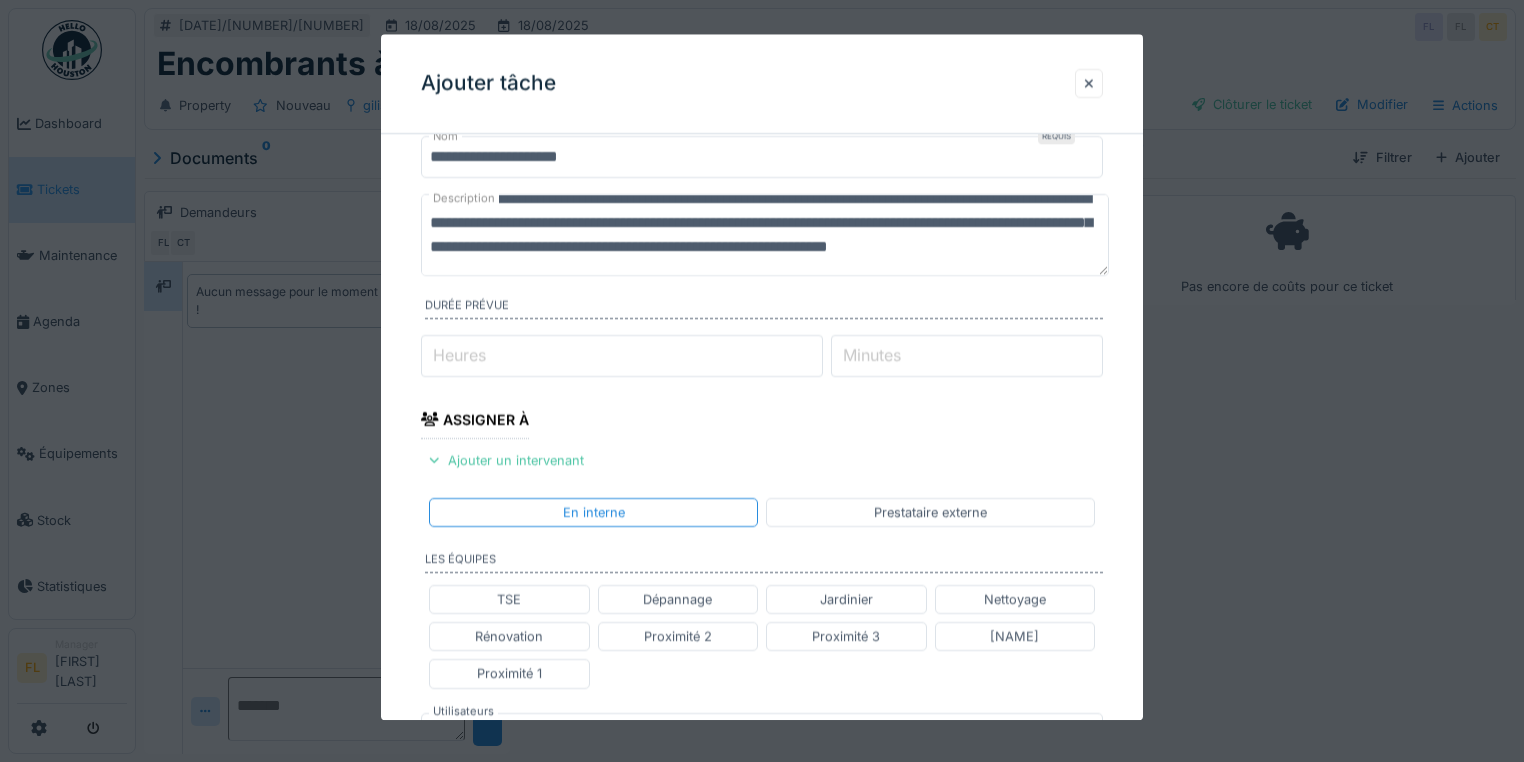 scroll, scrollTop: 160, scrollLeft: 0, axis: vertical 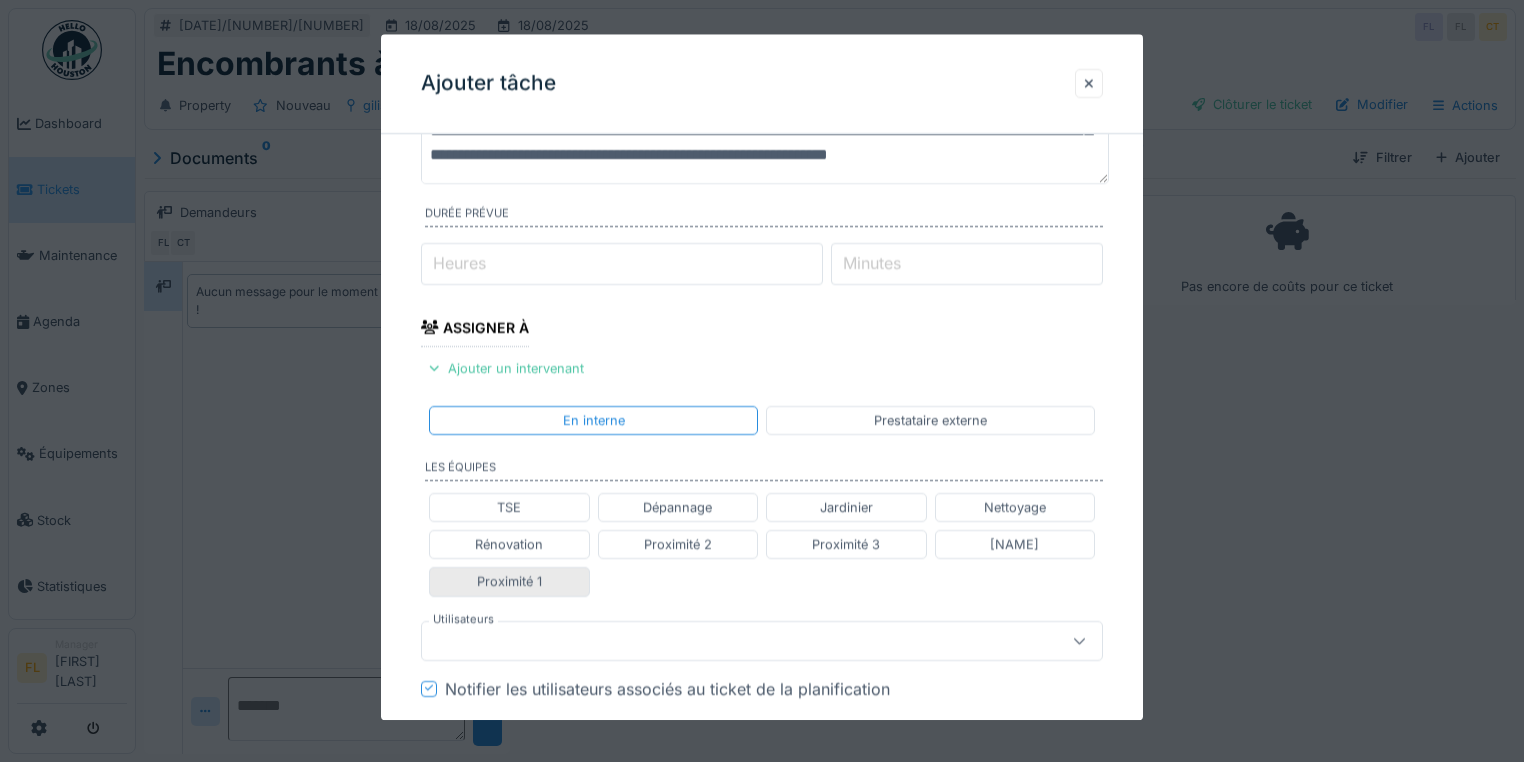 drag, startPoint x: 519, startPoint y: 584, endPoint x: 544, endPoint y: 576, distance: 26.24881 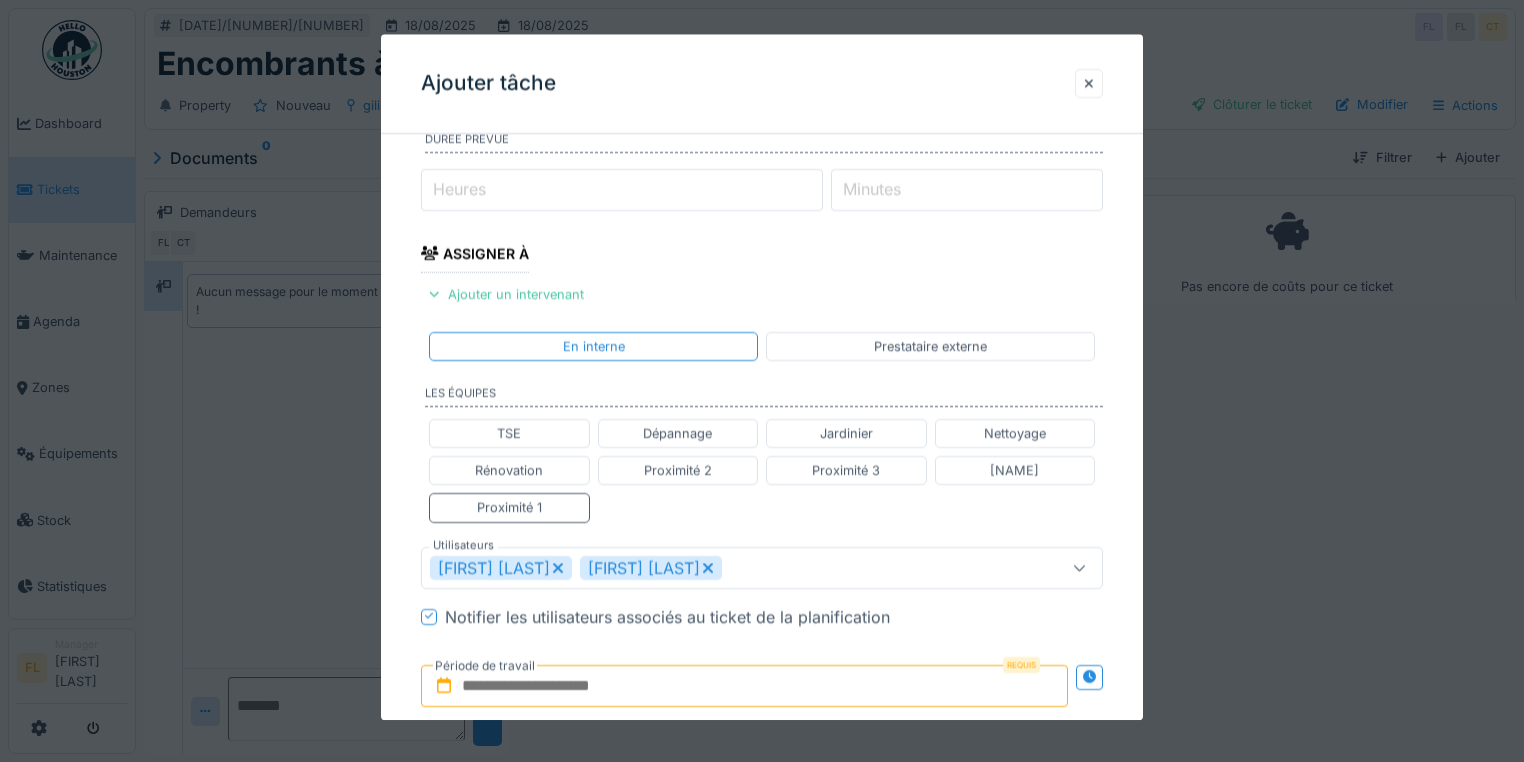 scroll, scrollTop: 400, scrollLeft: 0, axis: vertical 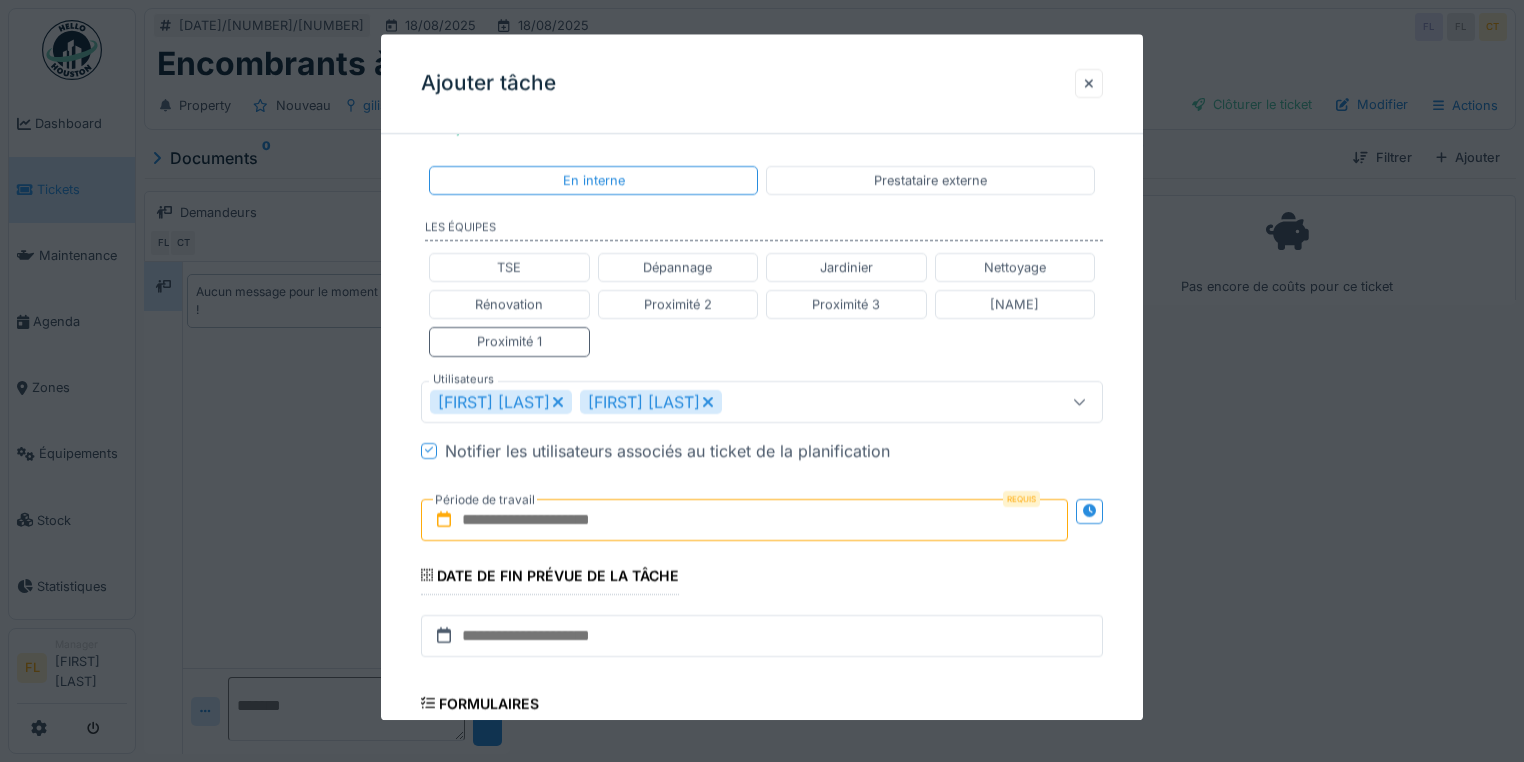 click at bounding box center [744, 520] 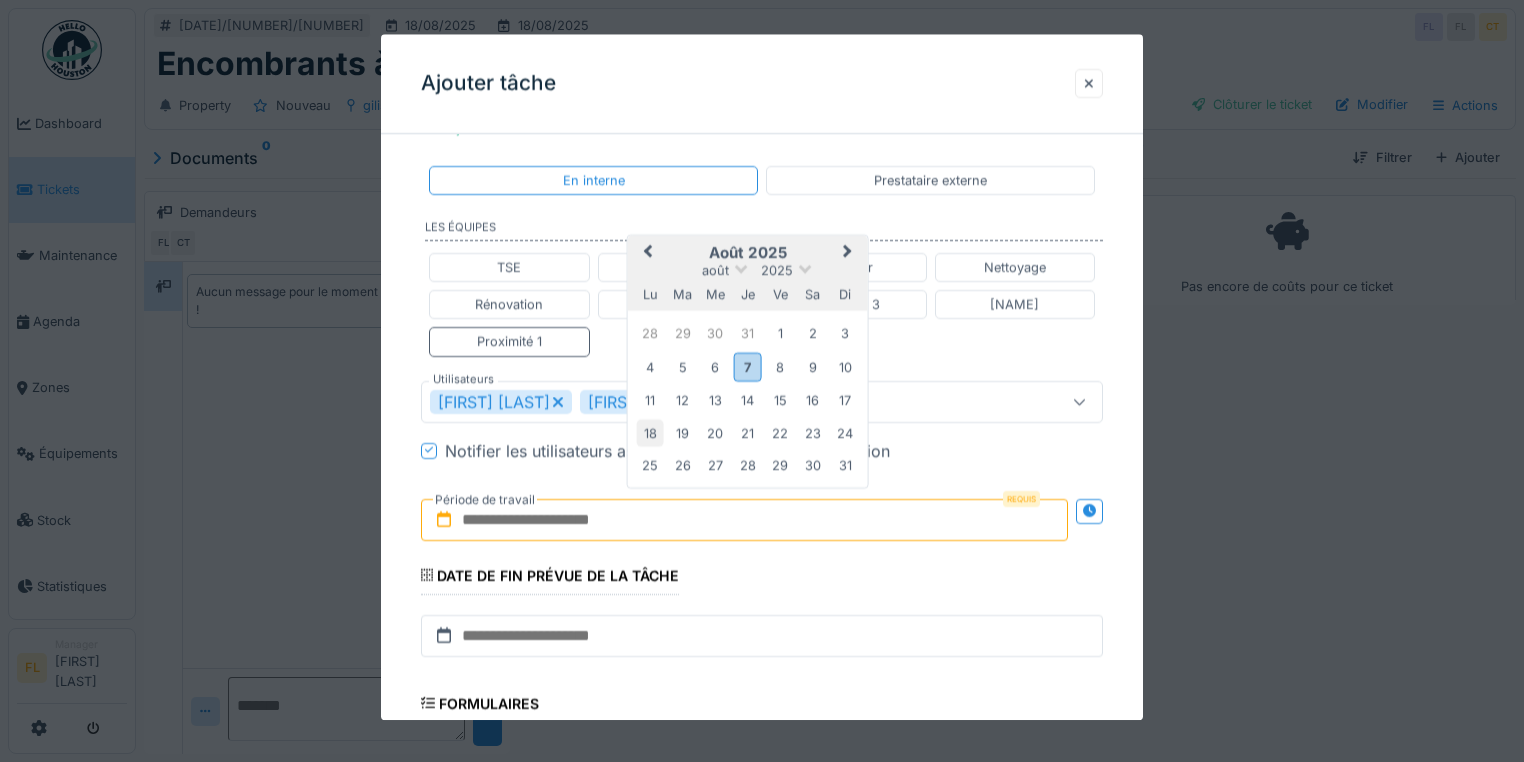click on "18" at bounding box center (650, 433) 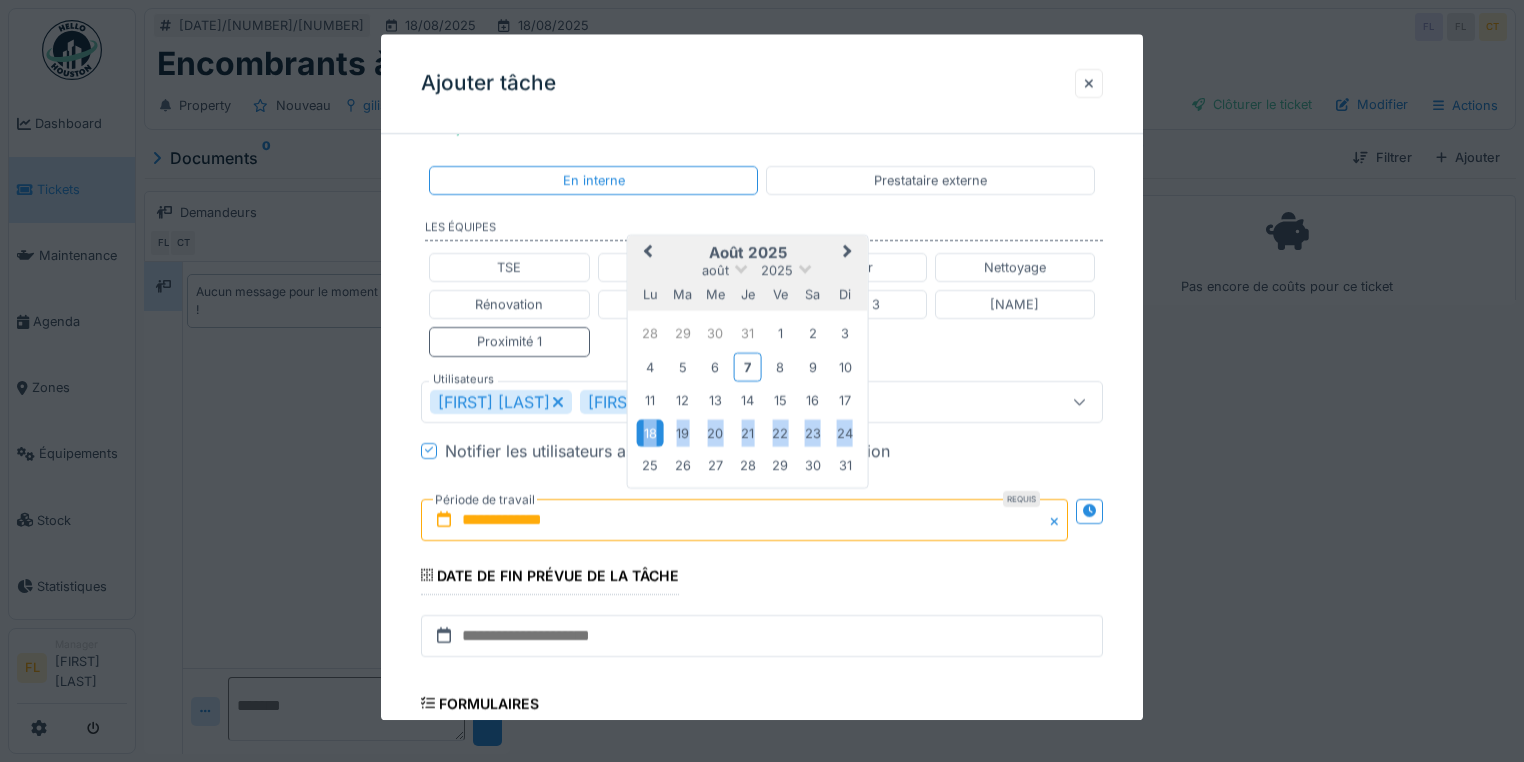 click on "18" at bounding box center [650, 433] 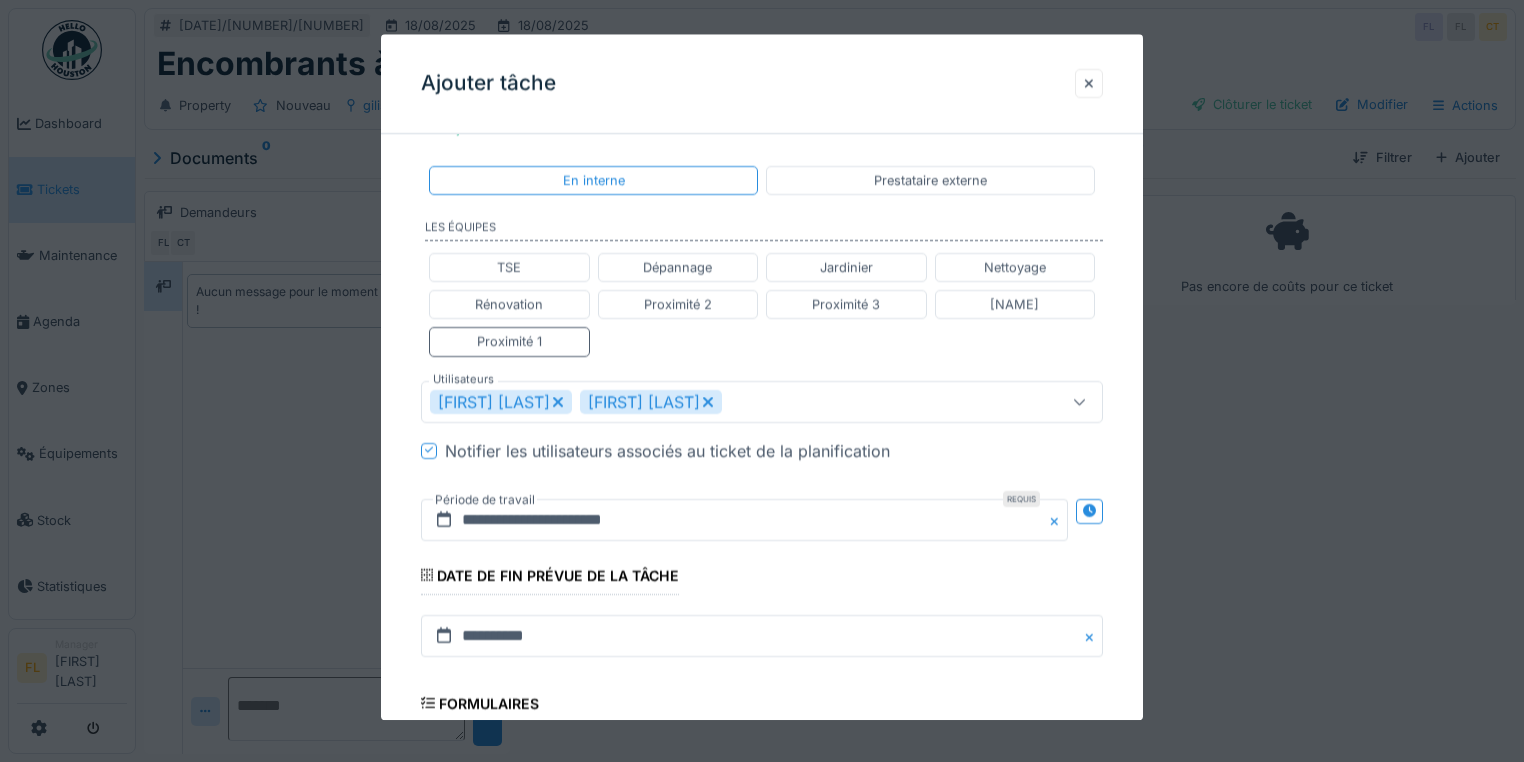 click on "Eljon Kola   Yves Ndikumana" at bounding box center (762, 402) 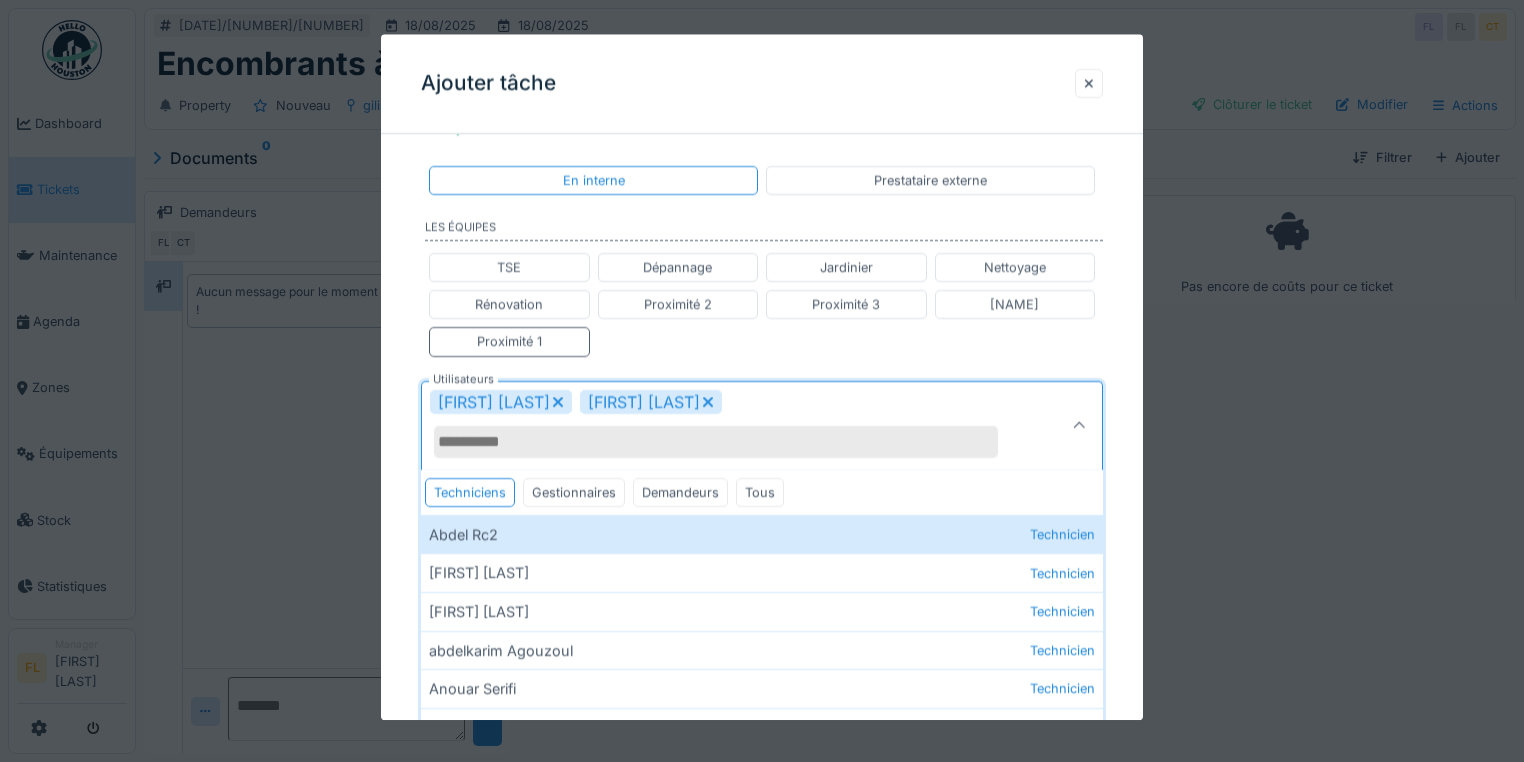 click on "Eljon Kola   Yves Ndikumana" at bounding box center (728, 426) 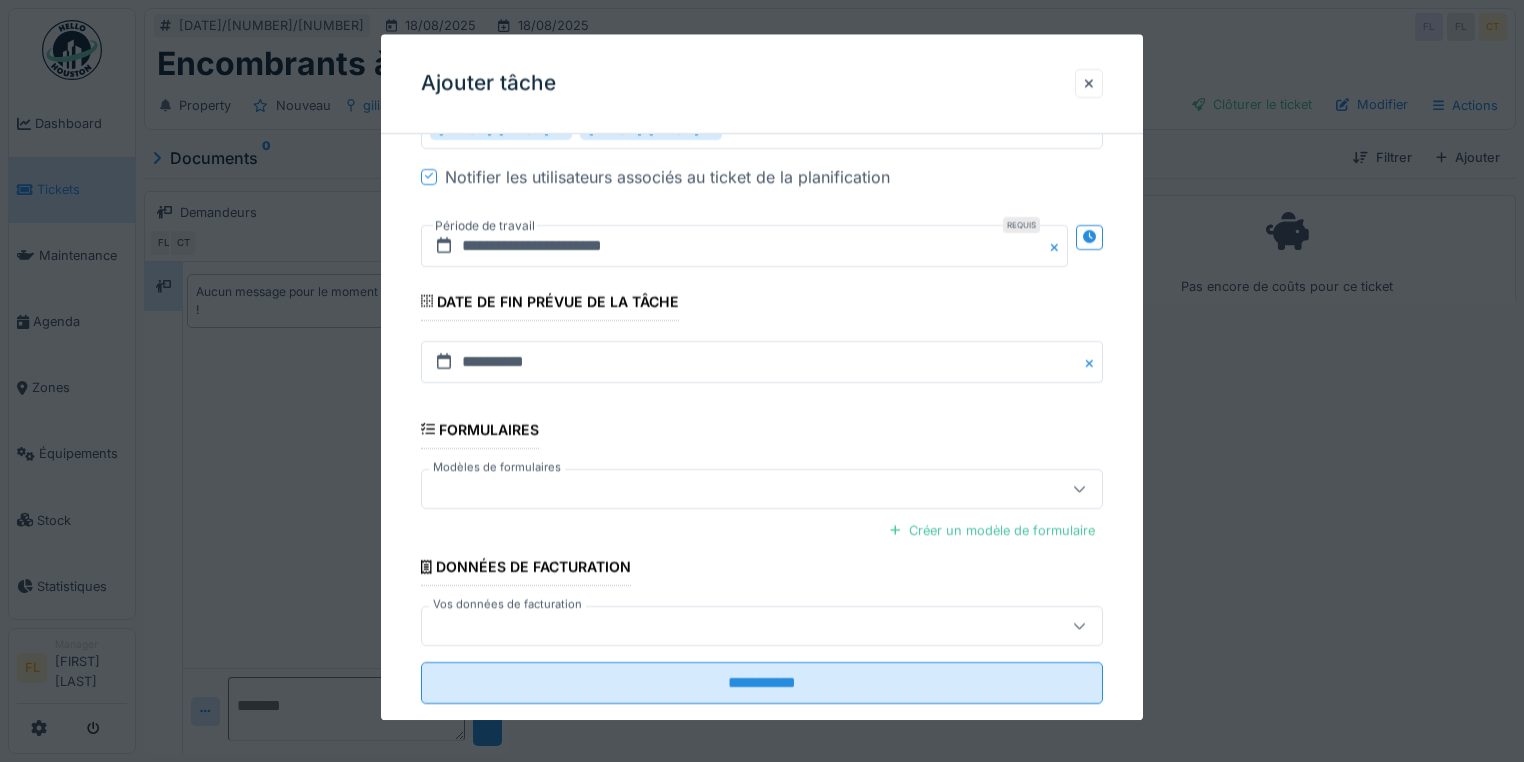 scroll, scrollTop: 708, scrollLeft: 0, axis: vertical 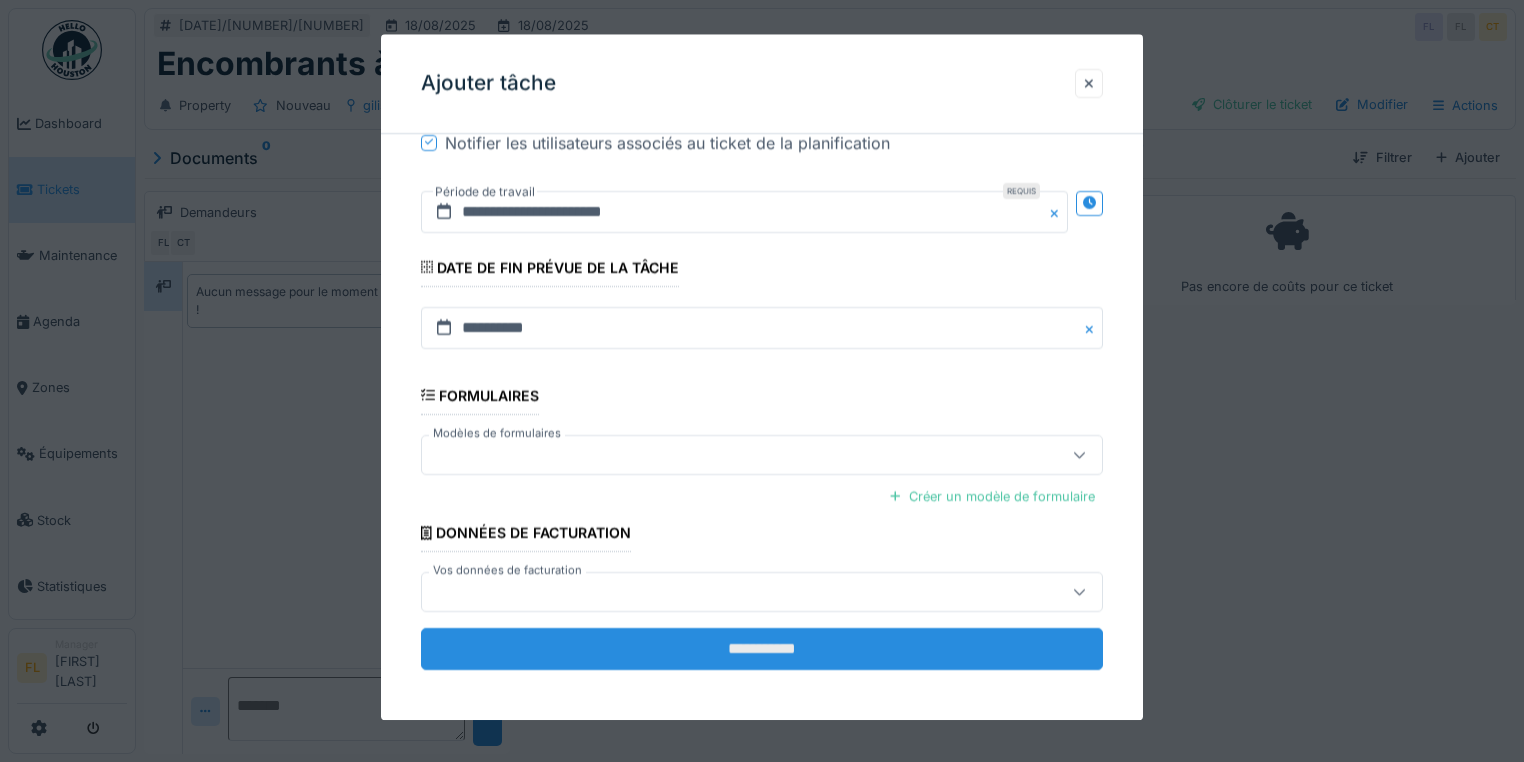 click on "**********" at bounding box center [762, 649] 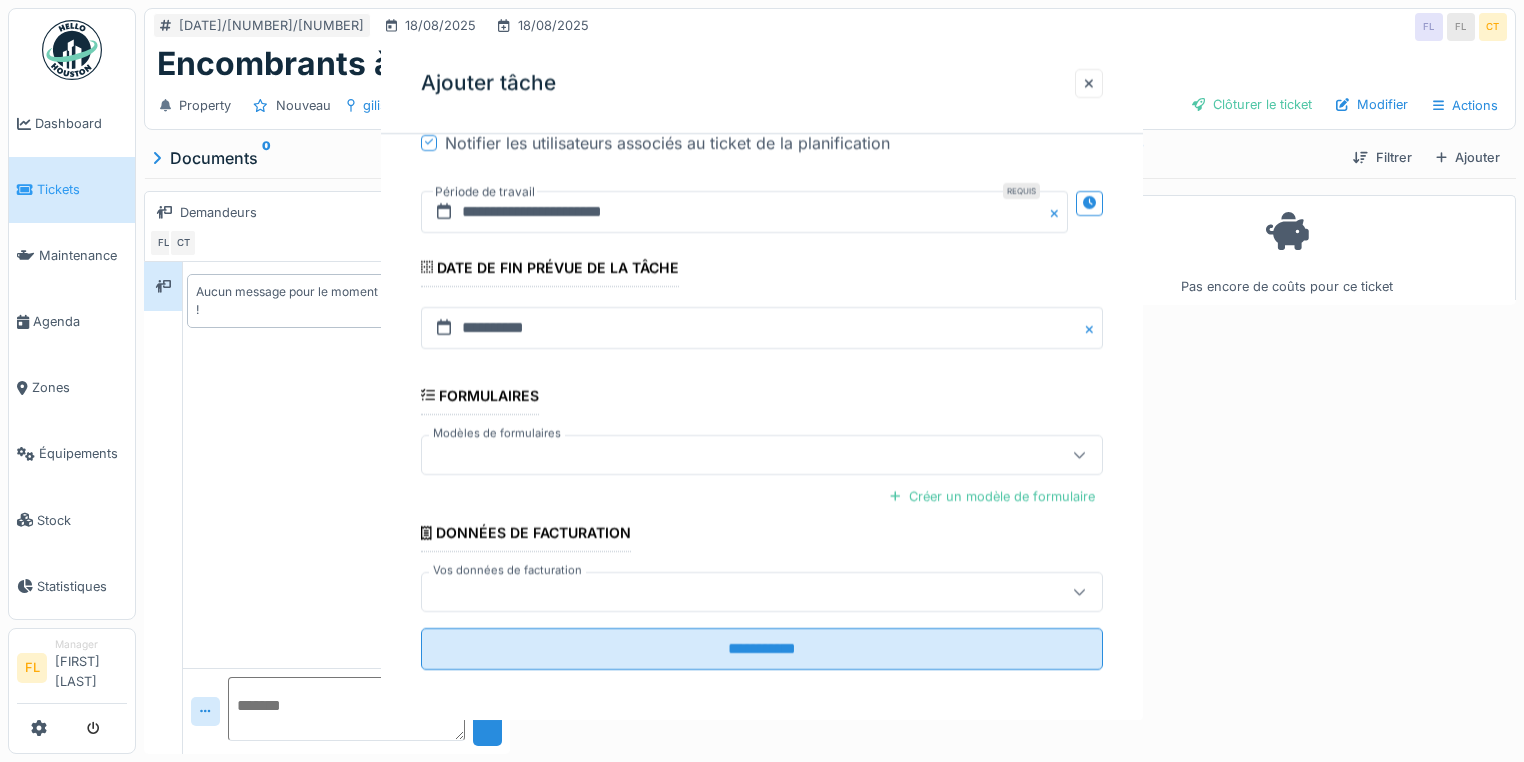 scroll, scrollTop: 0, scrollLeft: 0, axis: both 